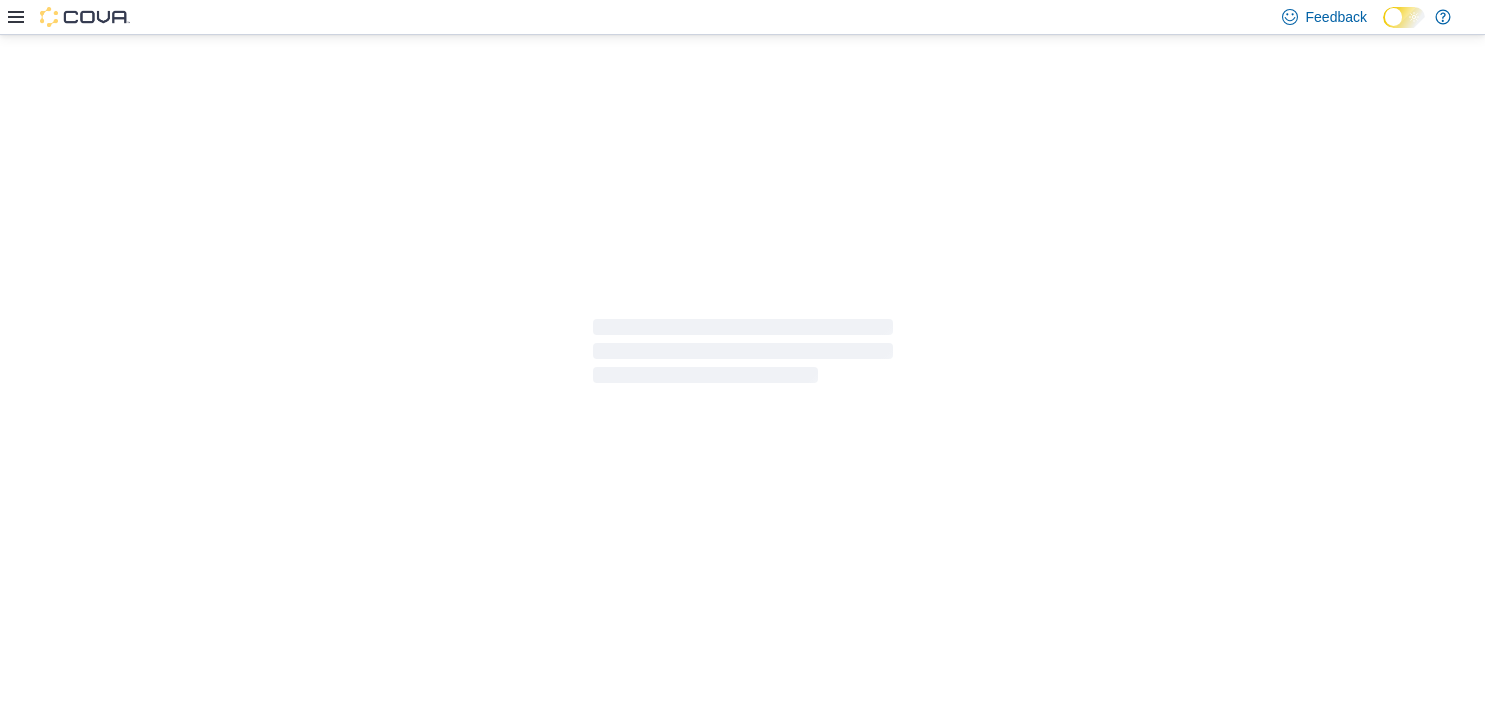 scroll, scrollTop: 0, scrollLeft: 0, axis: both 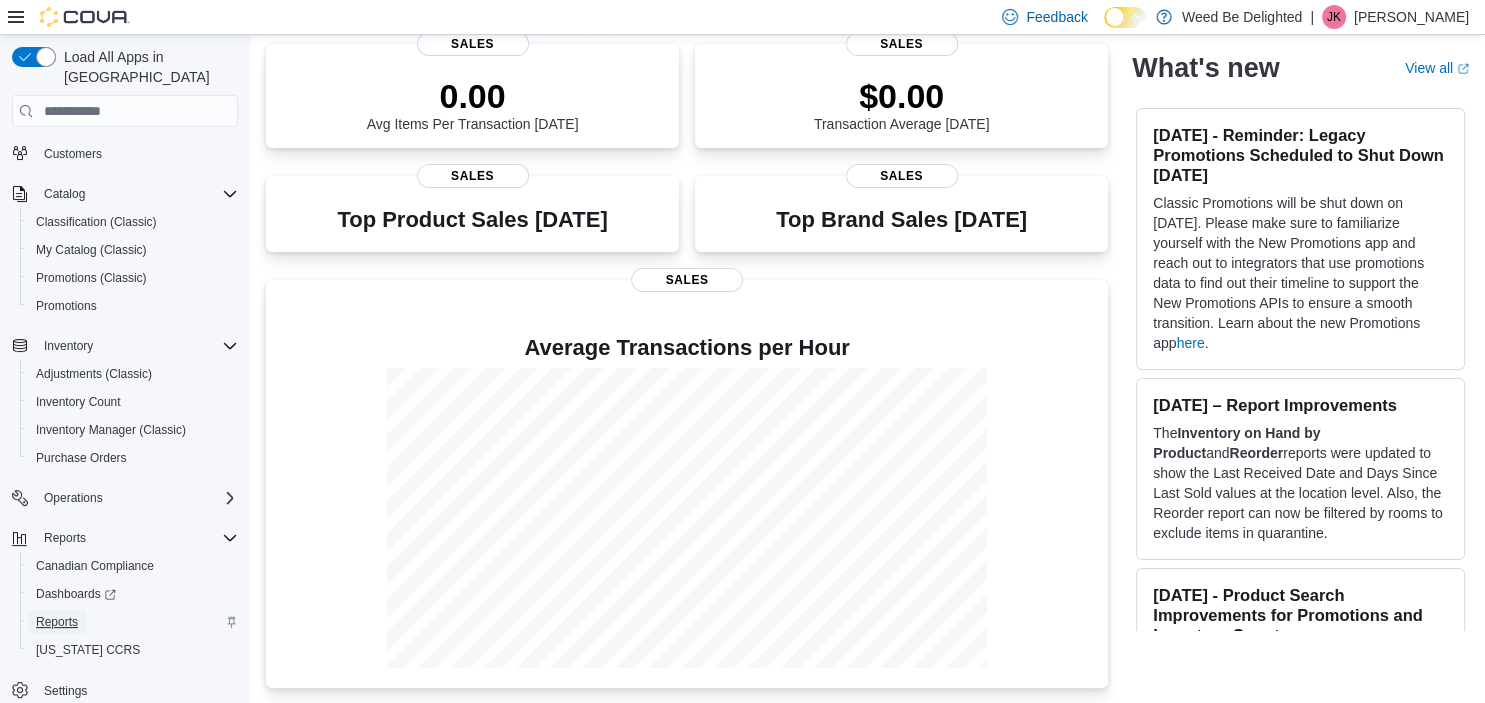 click on "Reports" at bounding box center [57, 622] 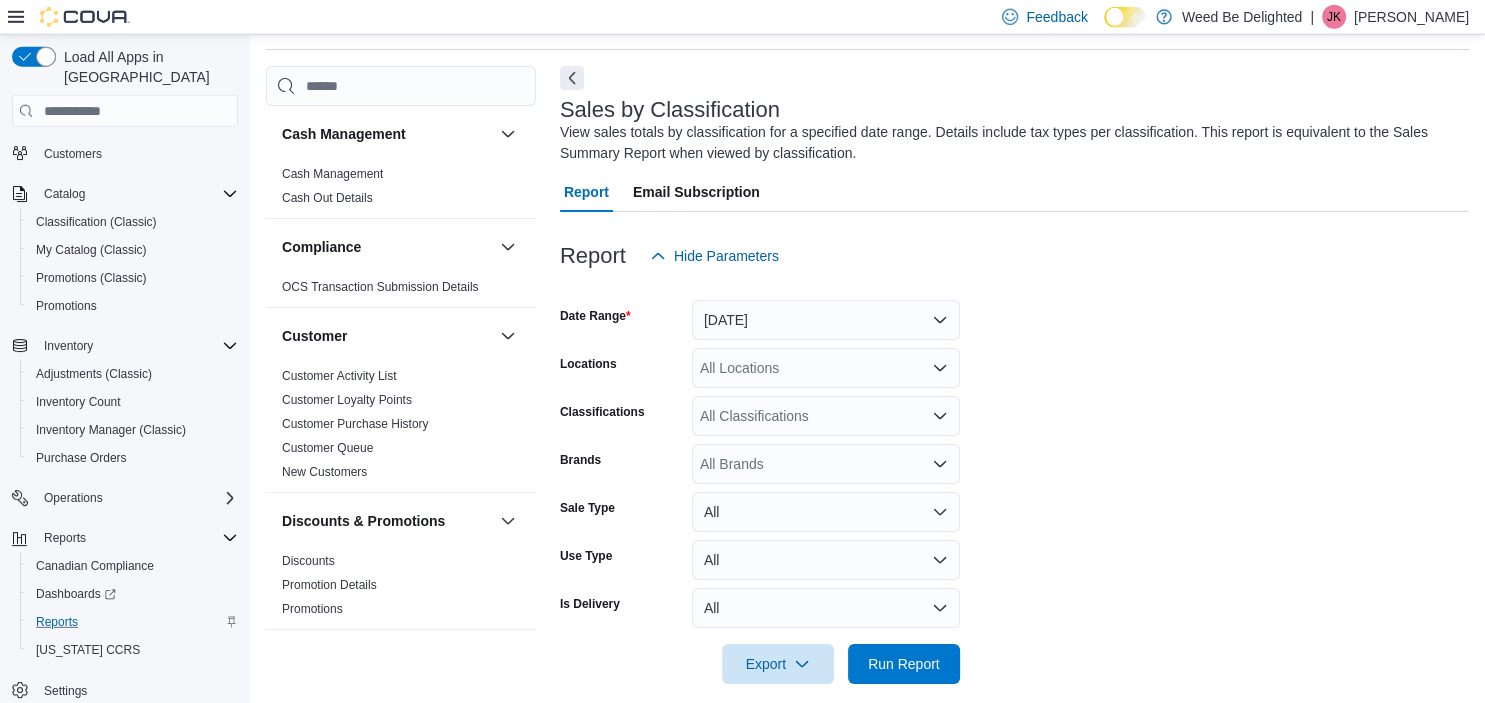 scroll, scrollTop: 67, scrollLeft: 0, axis: vertical 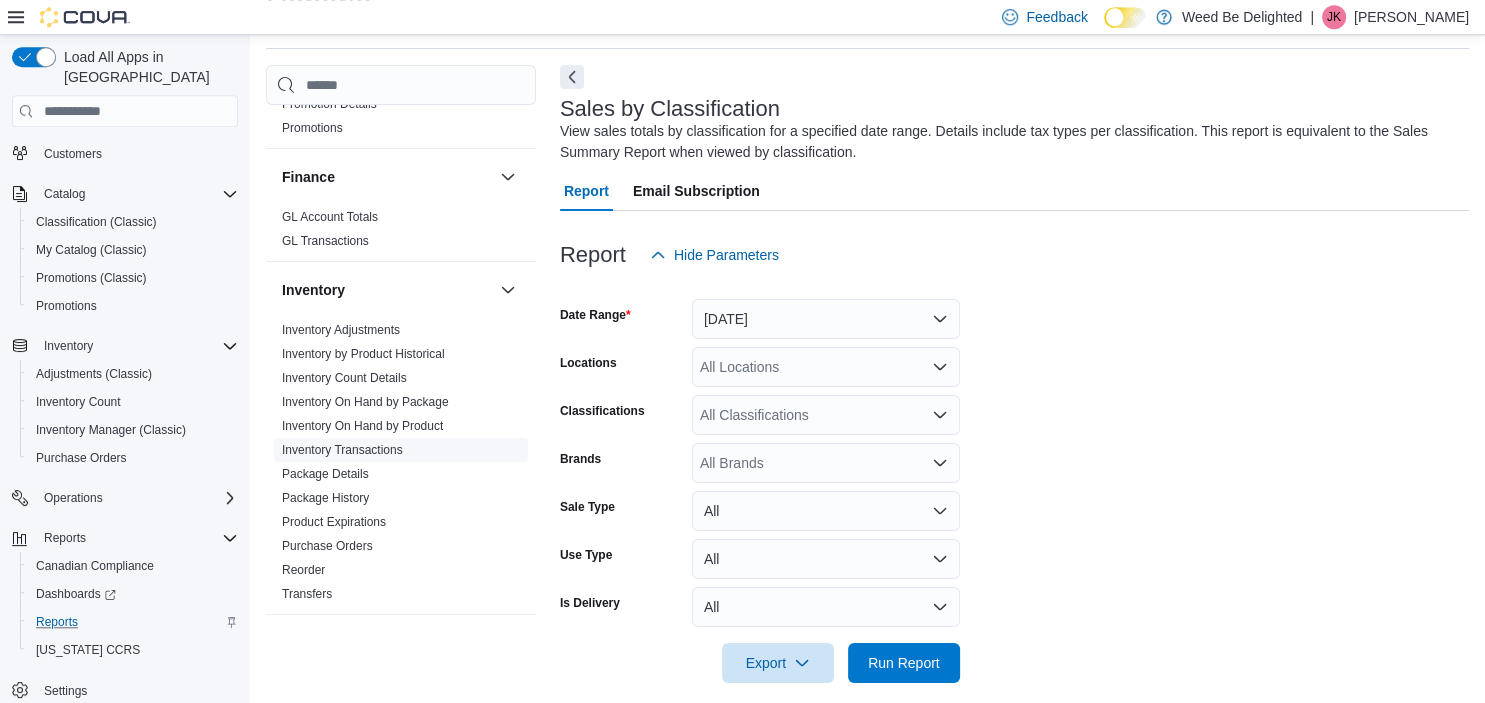click on "Inventory Transactions" at bounding box center [342, 450] 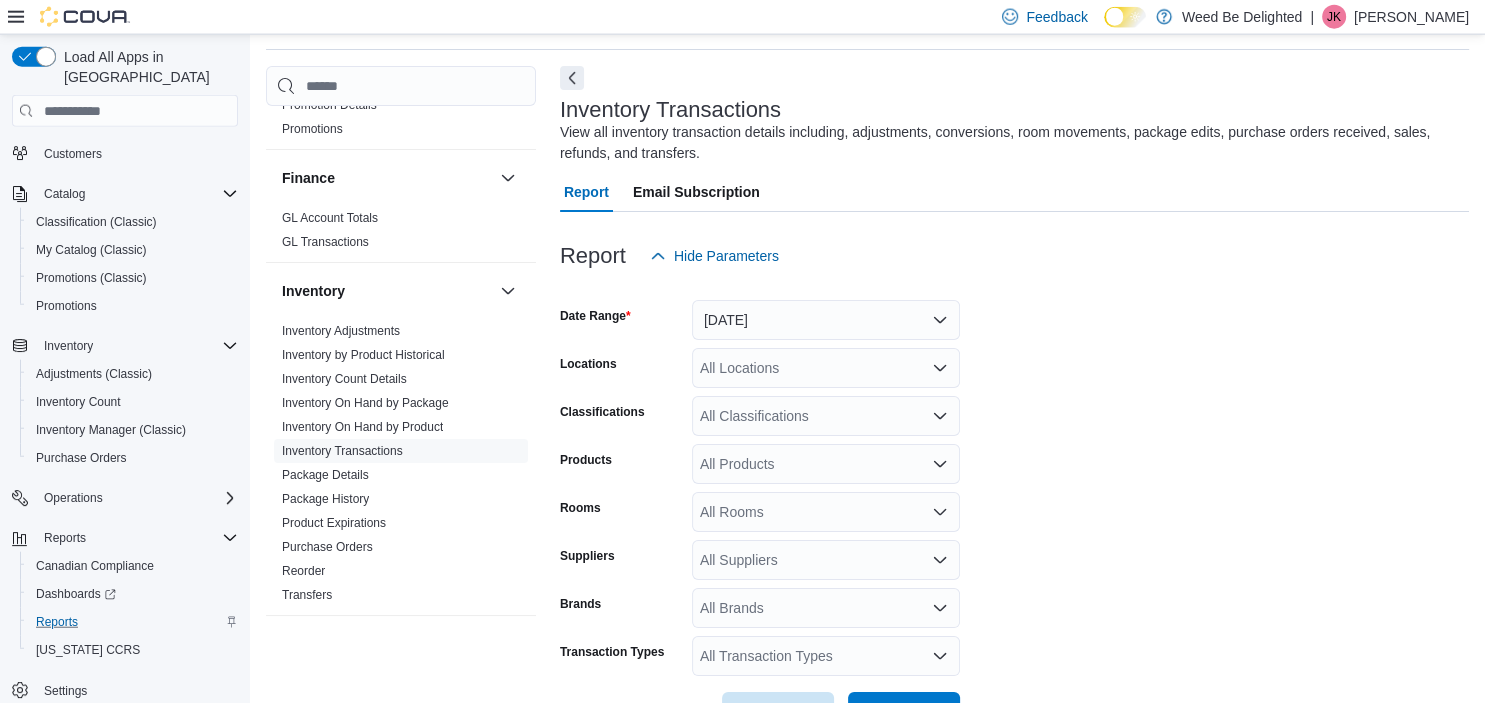 scroll, scrollTop: 67, scrollLeft: 0, axis: vertical 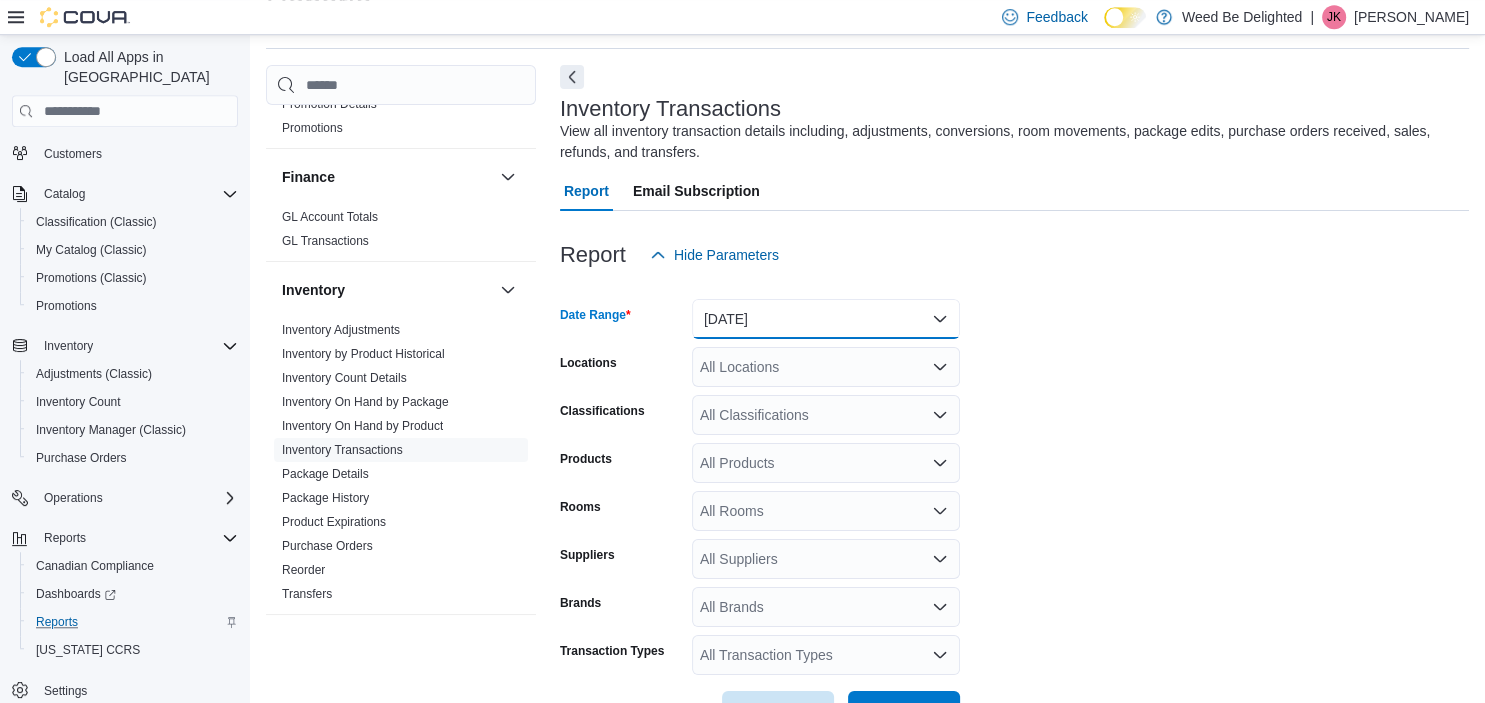 click on "Yesterday" at bounding box center [826, 319] 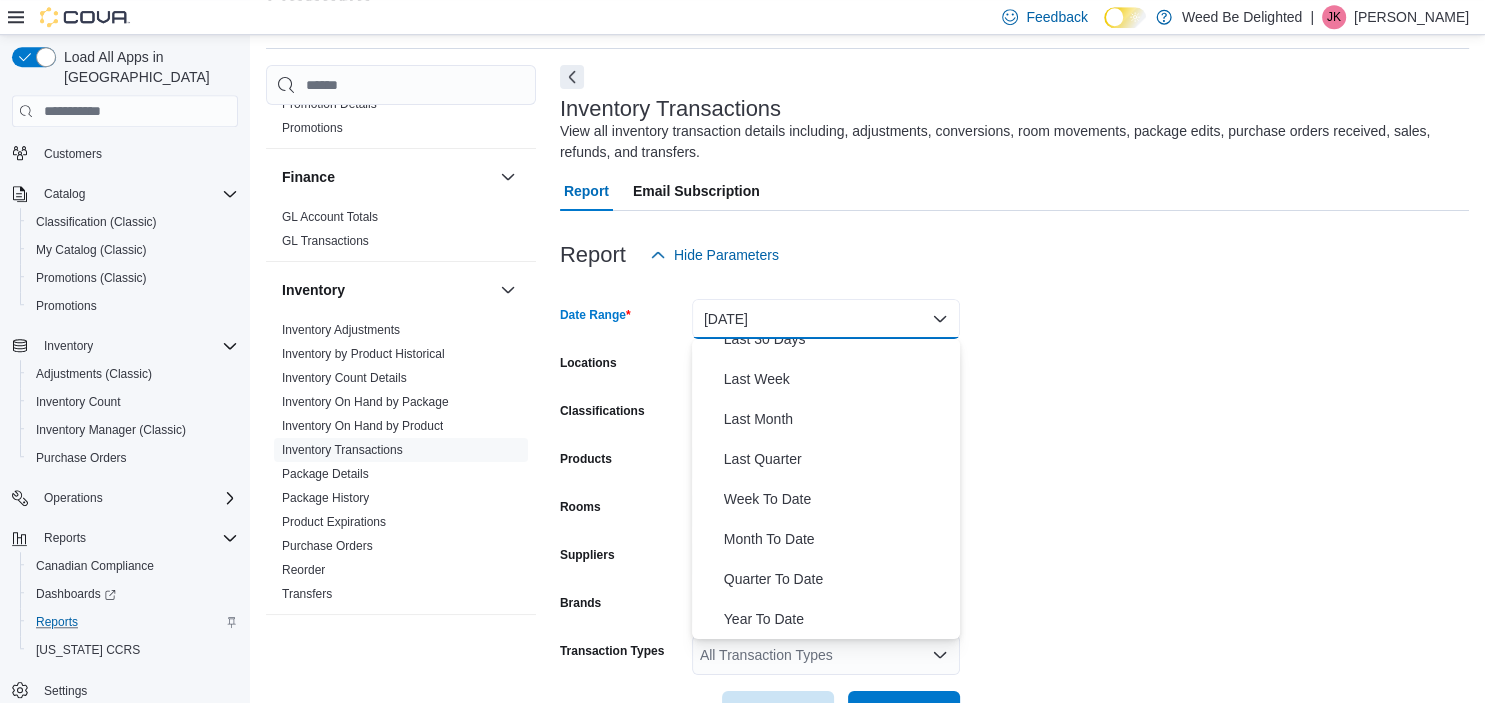 scroll, scrollTop: 0, scrollLeft: 0, axis: both 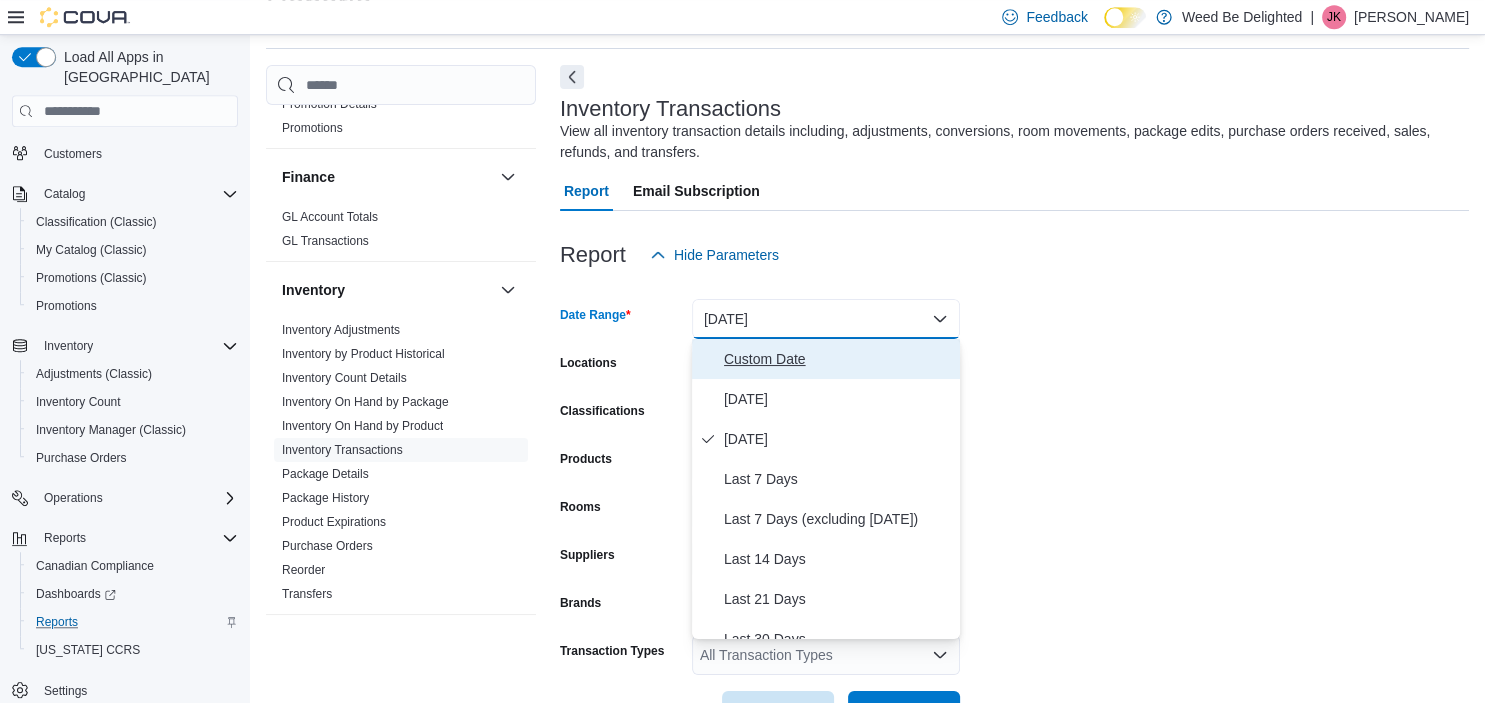 click on "Custom Date" at bounding box center [838, 359] 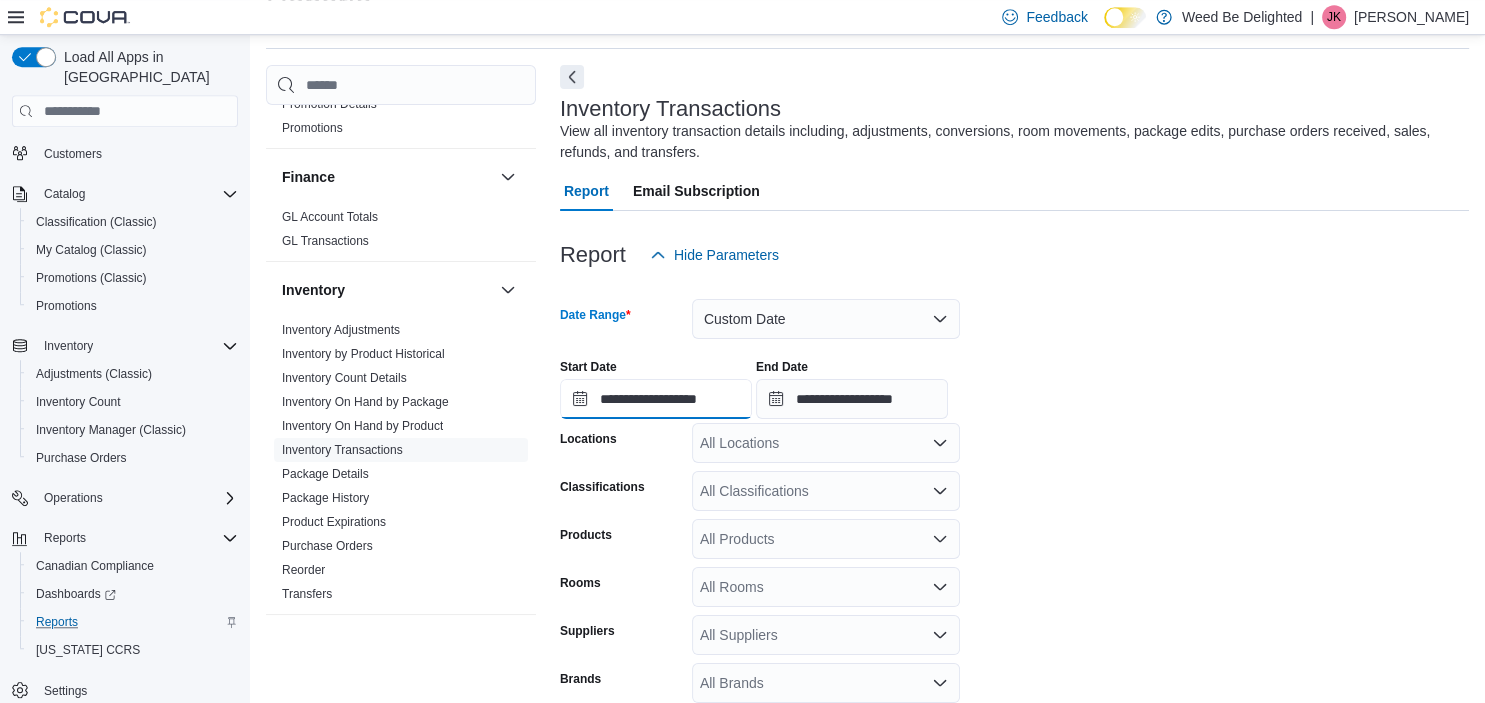 click on "**********" at bounding box center [656, 399] 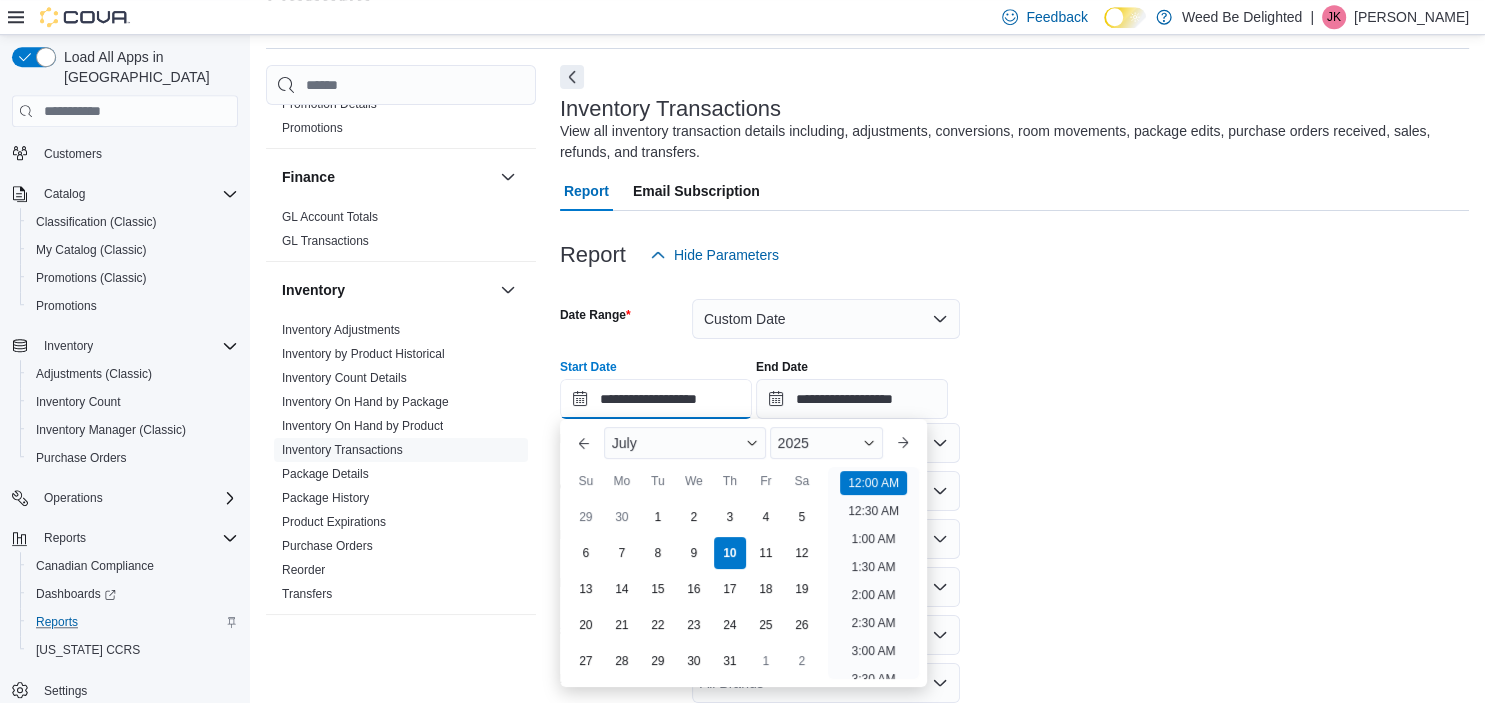 scroll, scrollTop: 62, scrollLeft: 0, axis: vertical 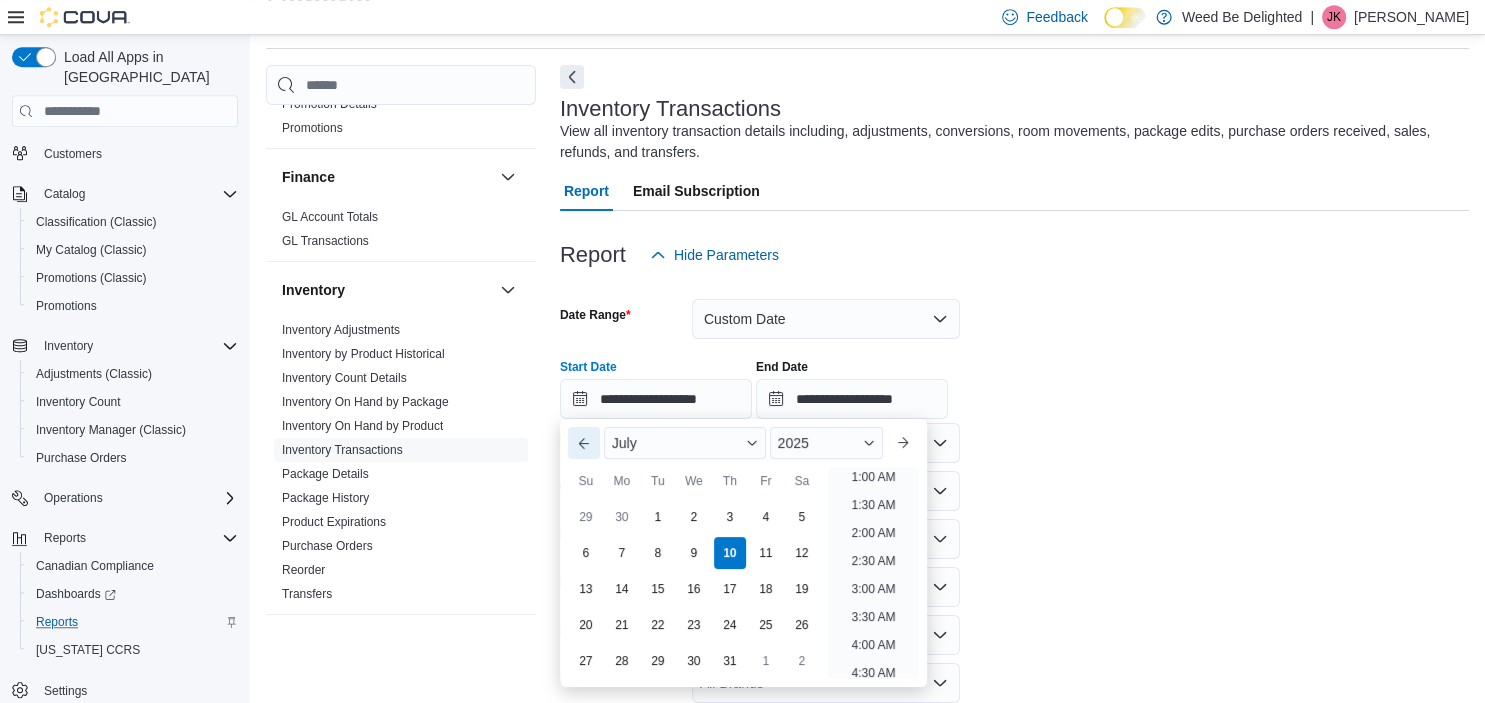 click on "Previous Month" at bounding box center [584, 443] 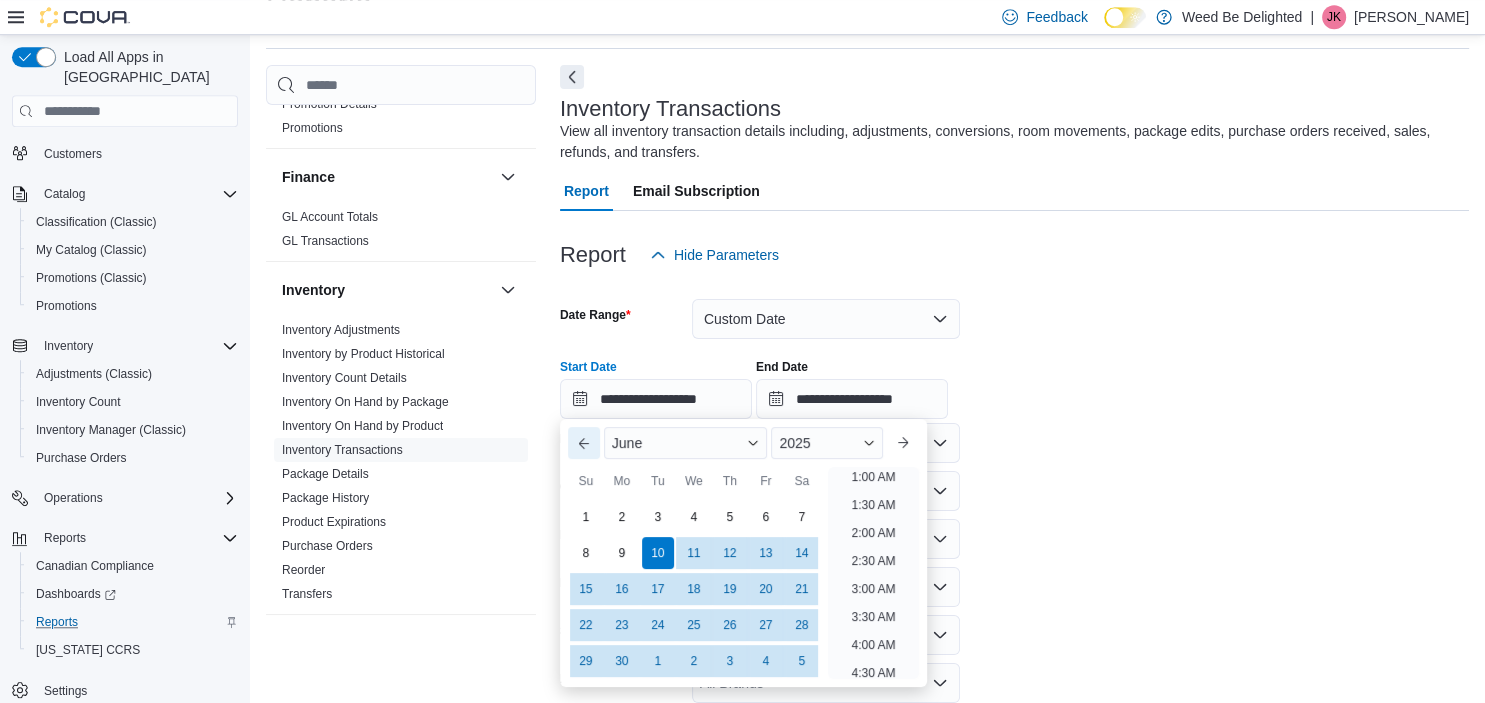 scroll, scrollTop: 4, scrollLeft: 0, axis: vertical 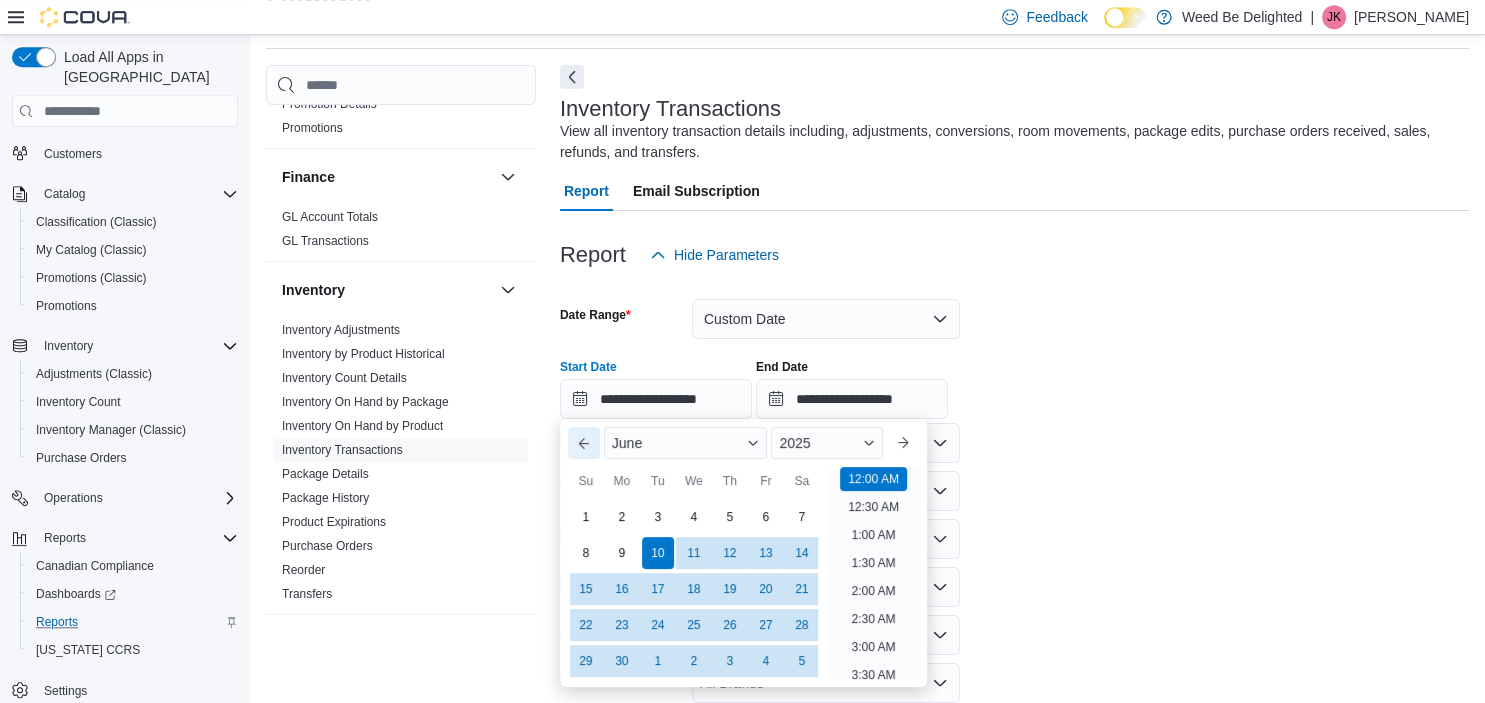 click on "Previous Month" at bounding box center (584, 443) 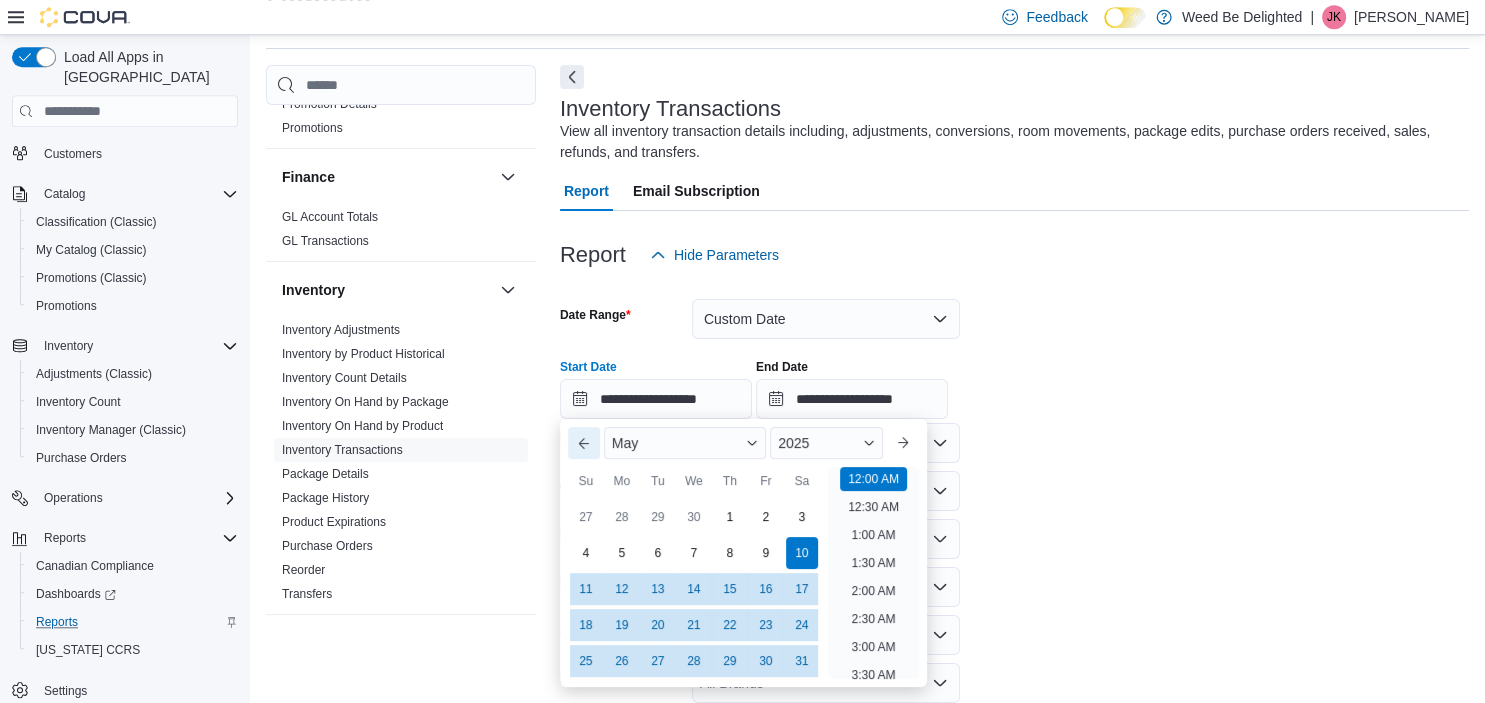 click on "Previous Month" at bounding box center (584, 443) 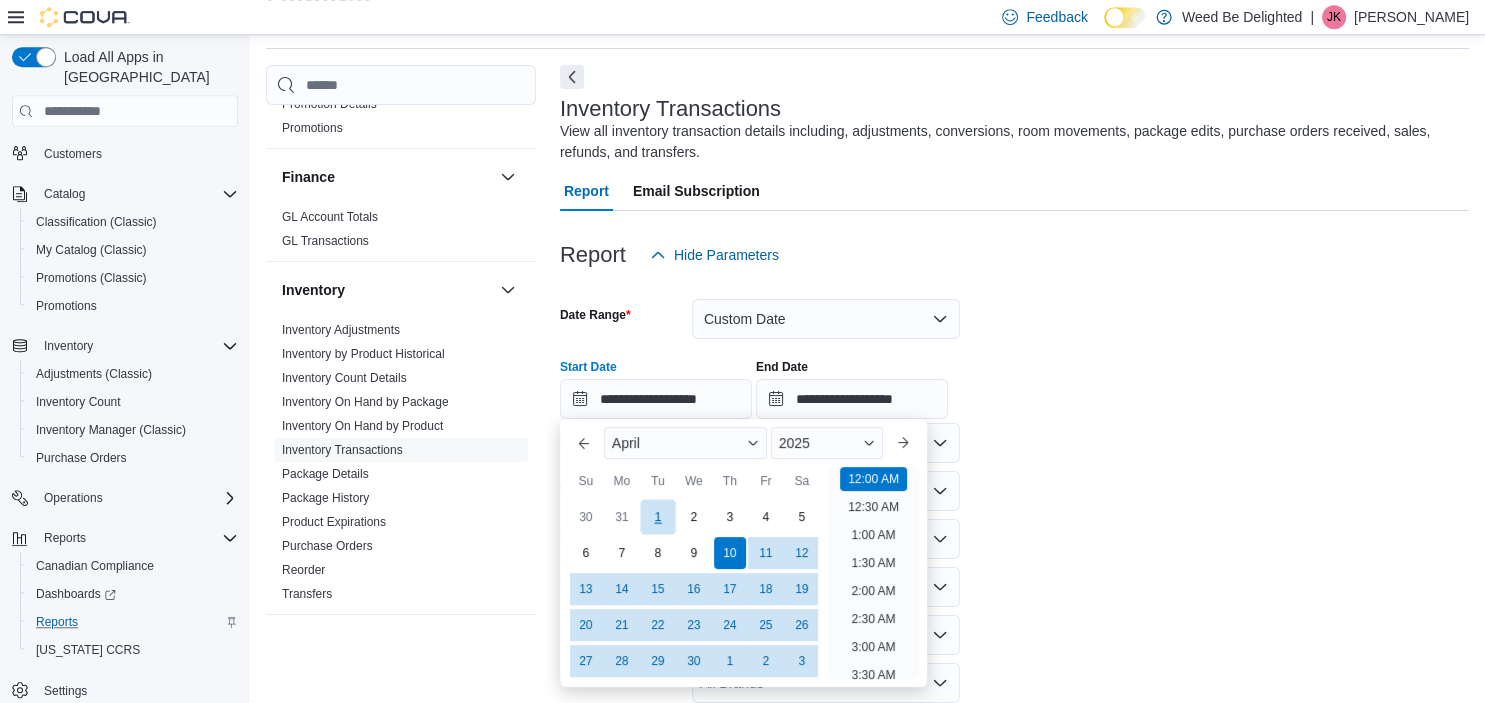 click on "1" at bounding box center (657, 517) 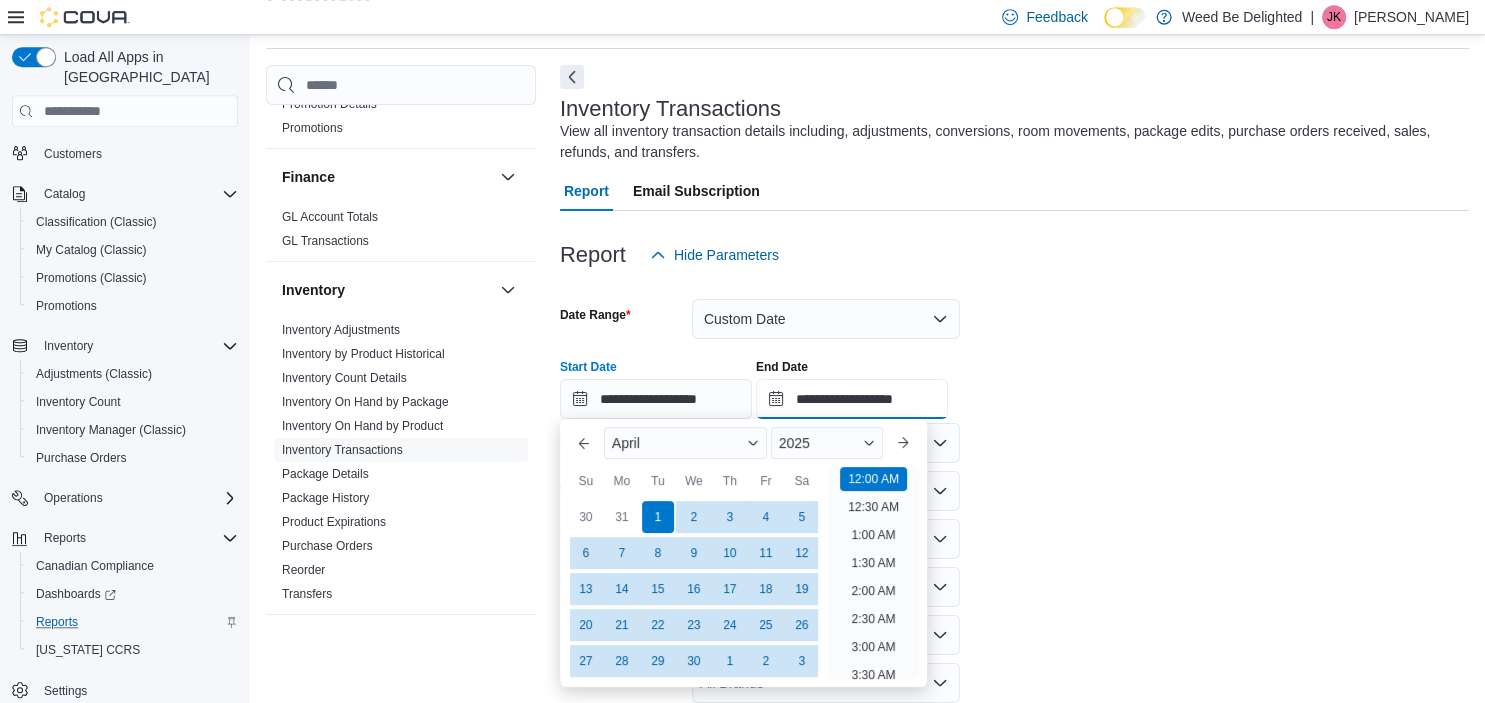 click on "**********" at bounding box center (852, 399) 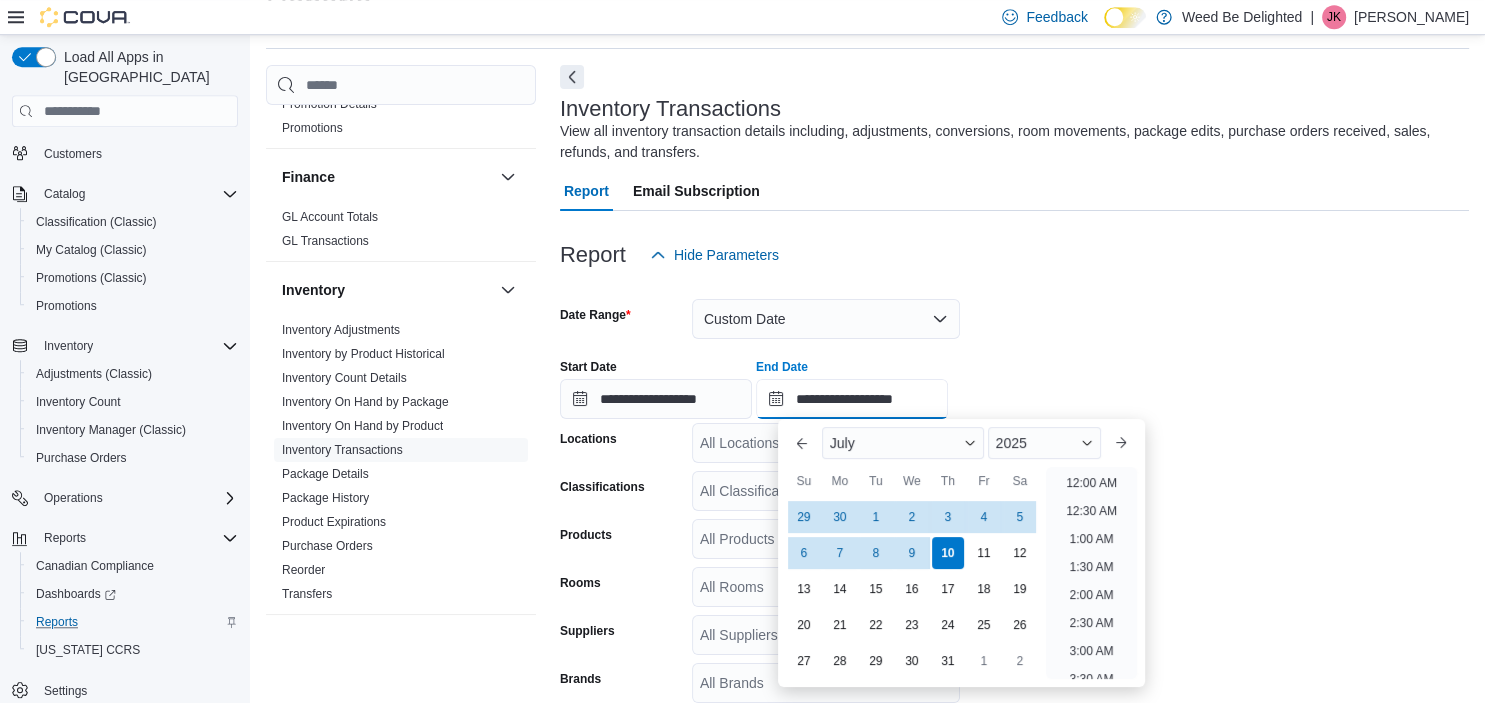 scroll, scrollTop: 1136, scrollLeft: 0, axis: vertical 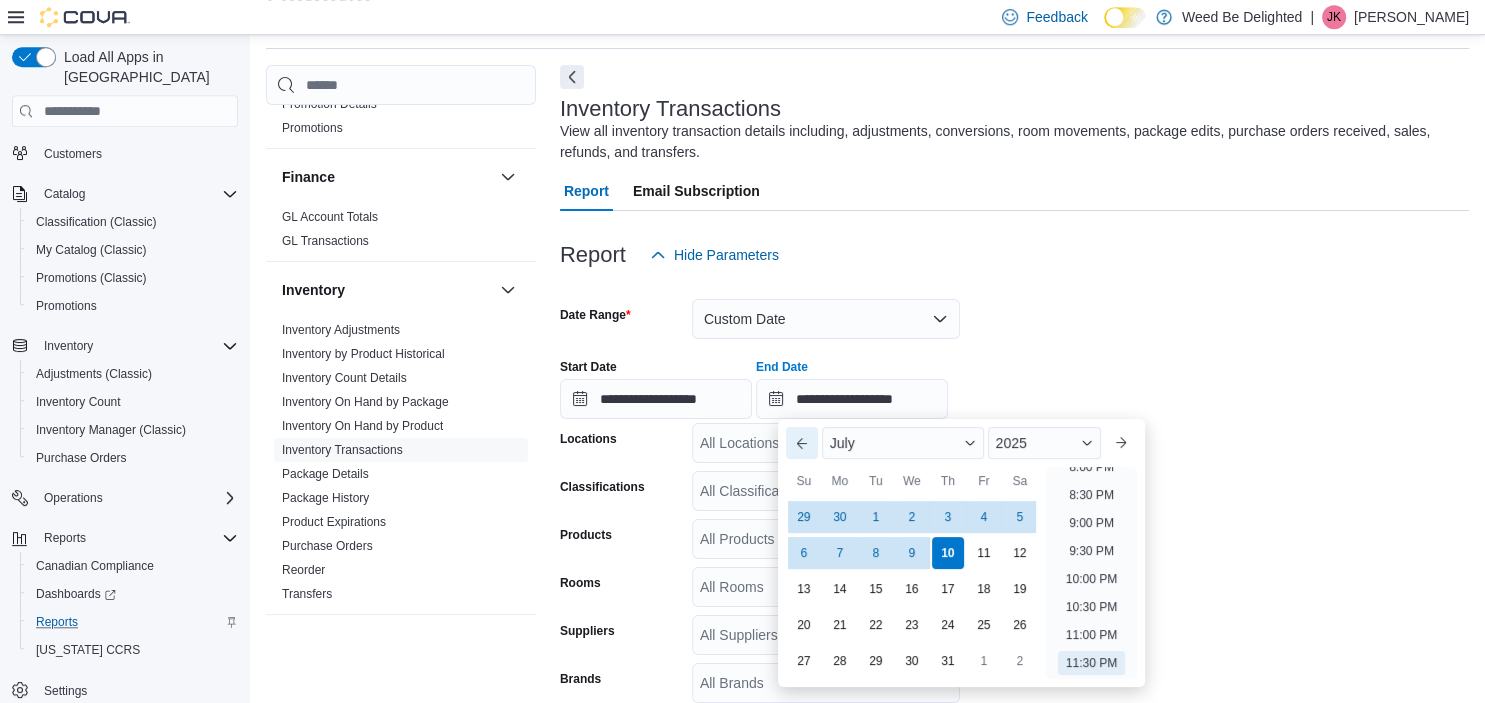 click on "Previous Month" at bounding box center [802, 443] 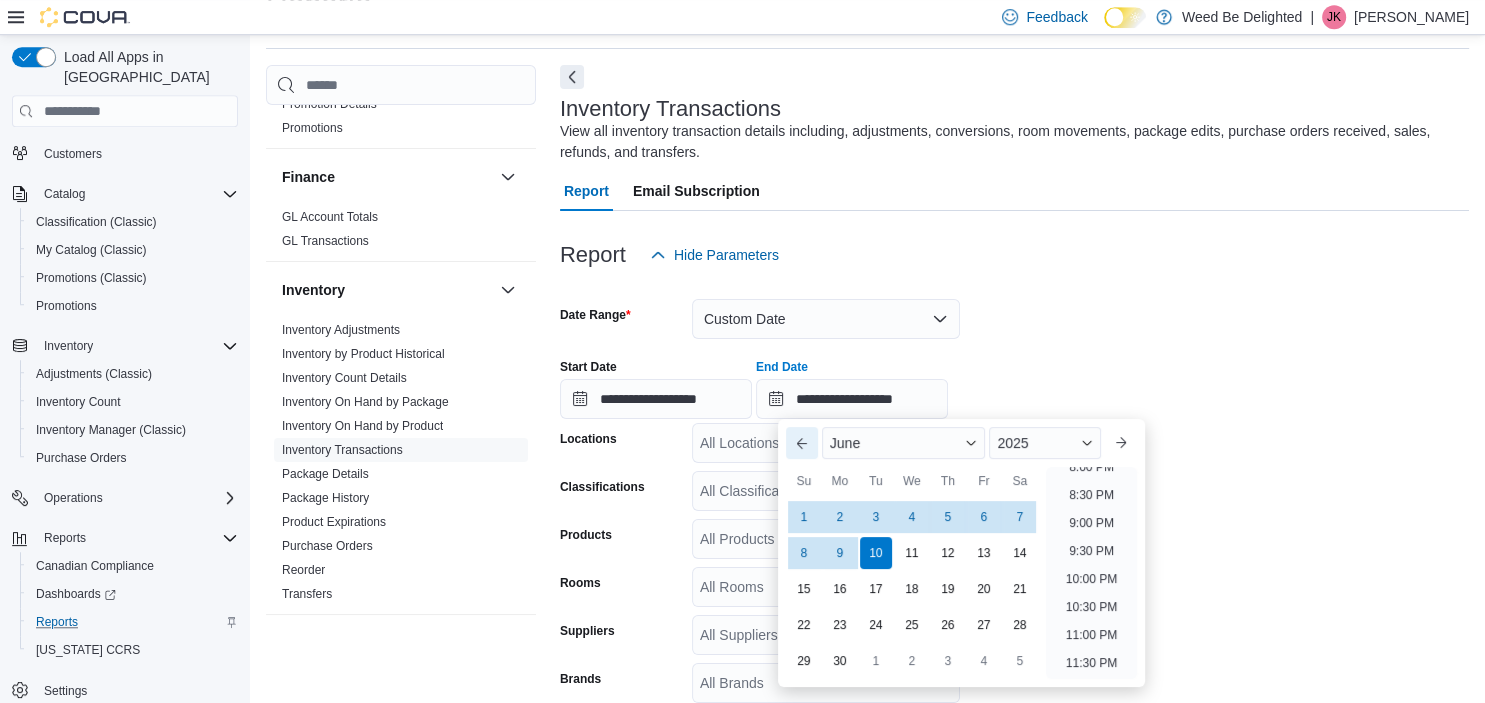 click on "Previous Month" at bounding box center [802, 443] 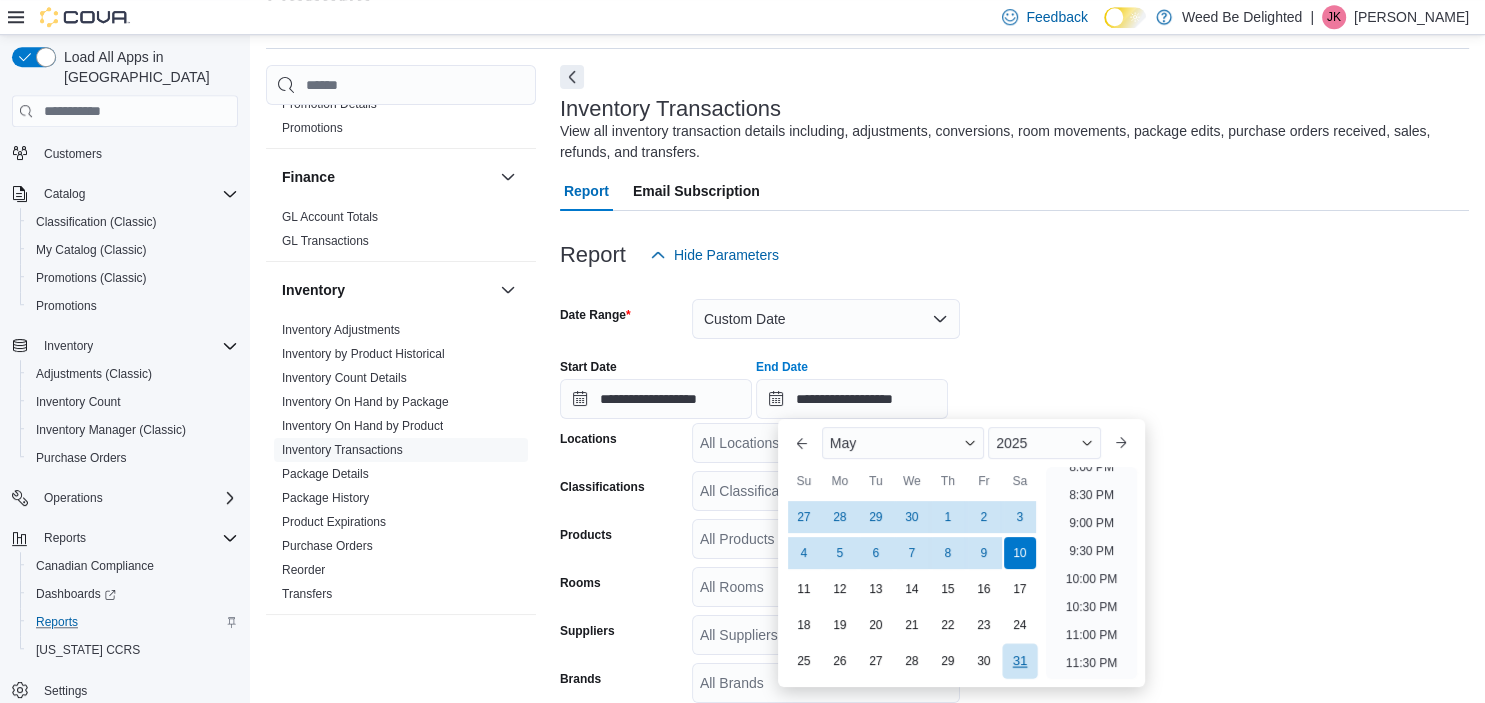 click on "31" at bounding box center [1019, 661] 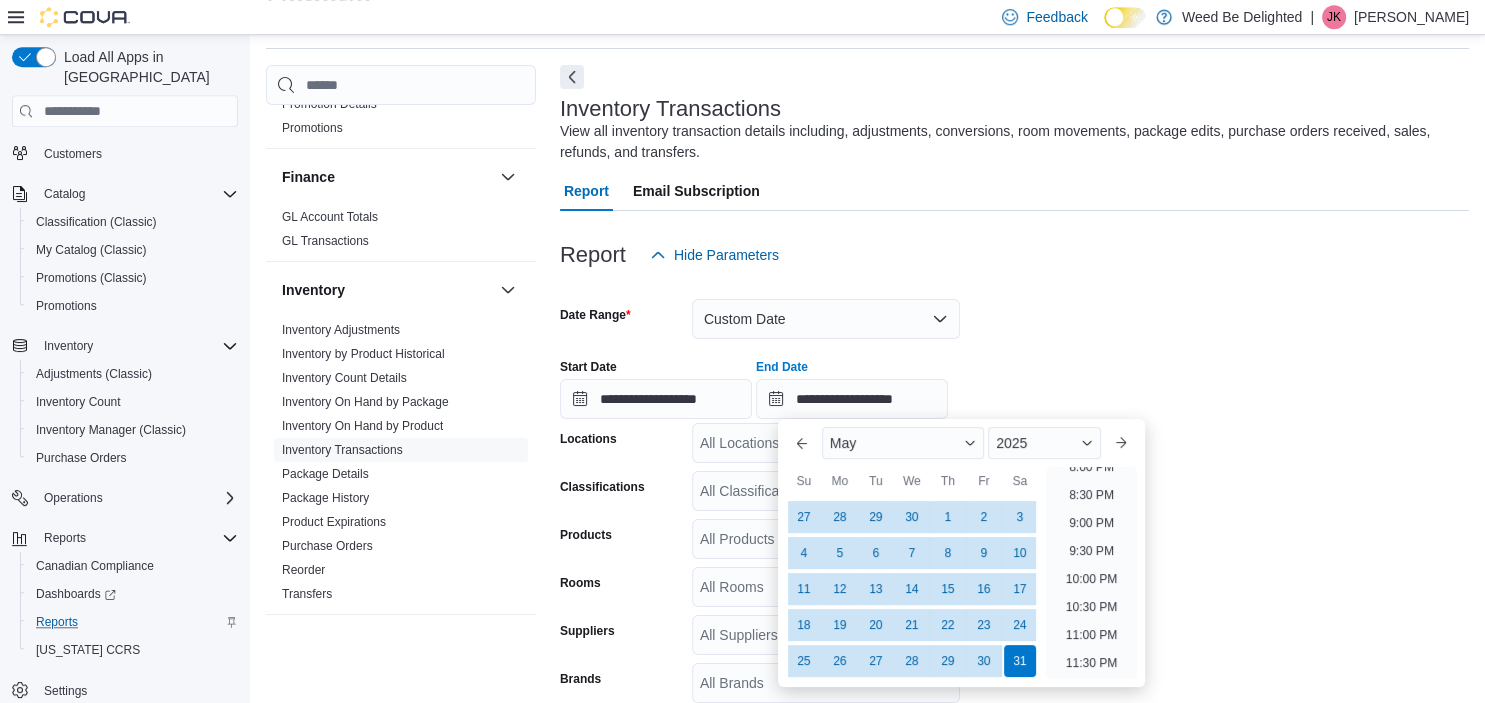 click on "**********" at bounding box center [1014, 381] 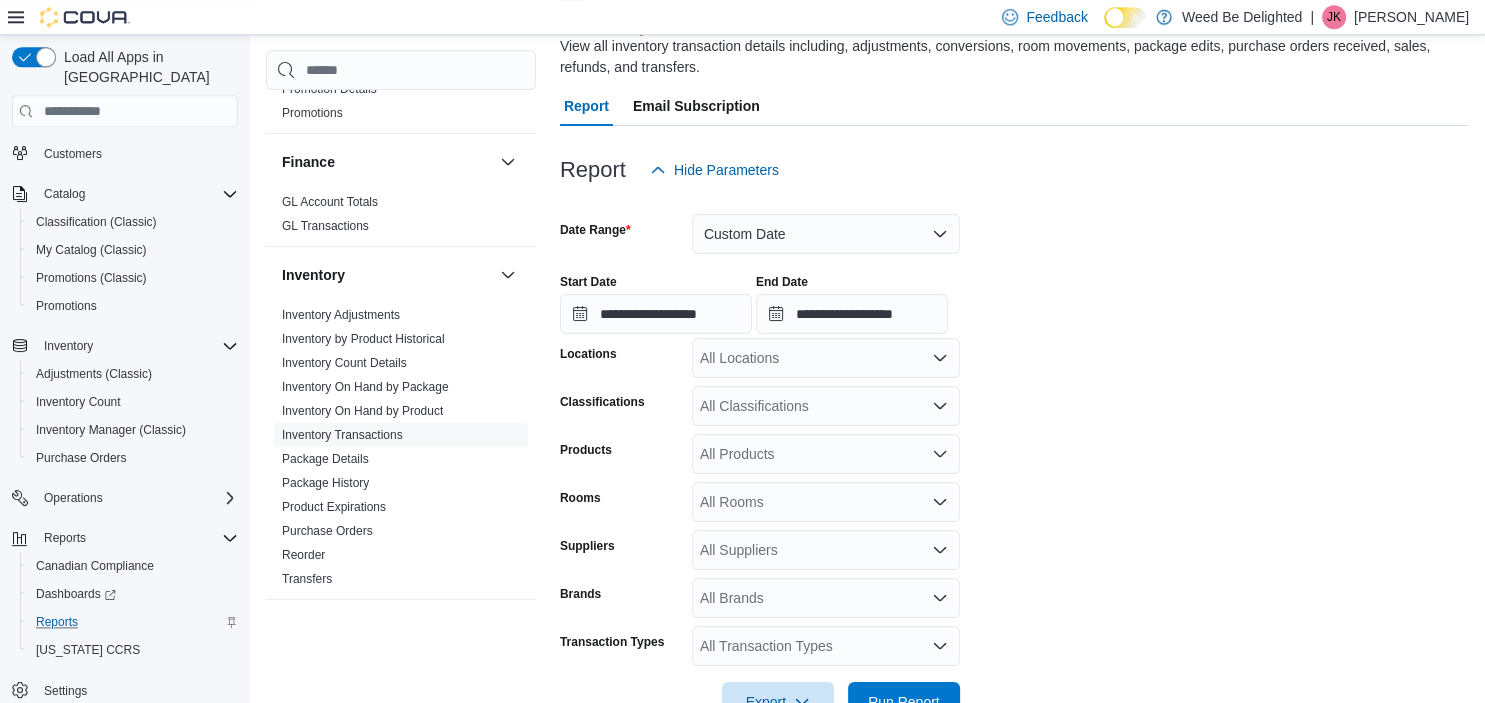 scroll, scrollTop: 211, scrollLeft: 0, axis: vertical 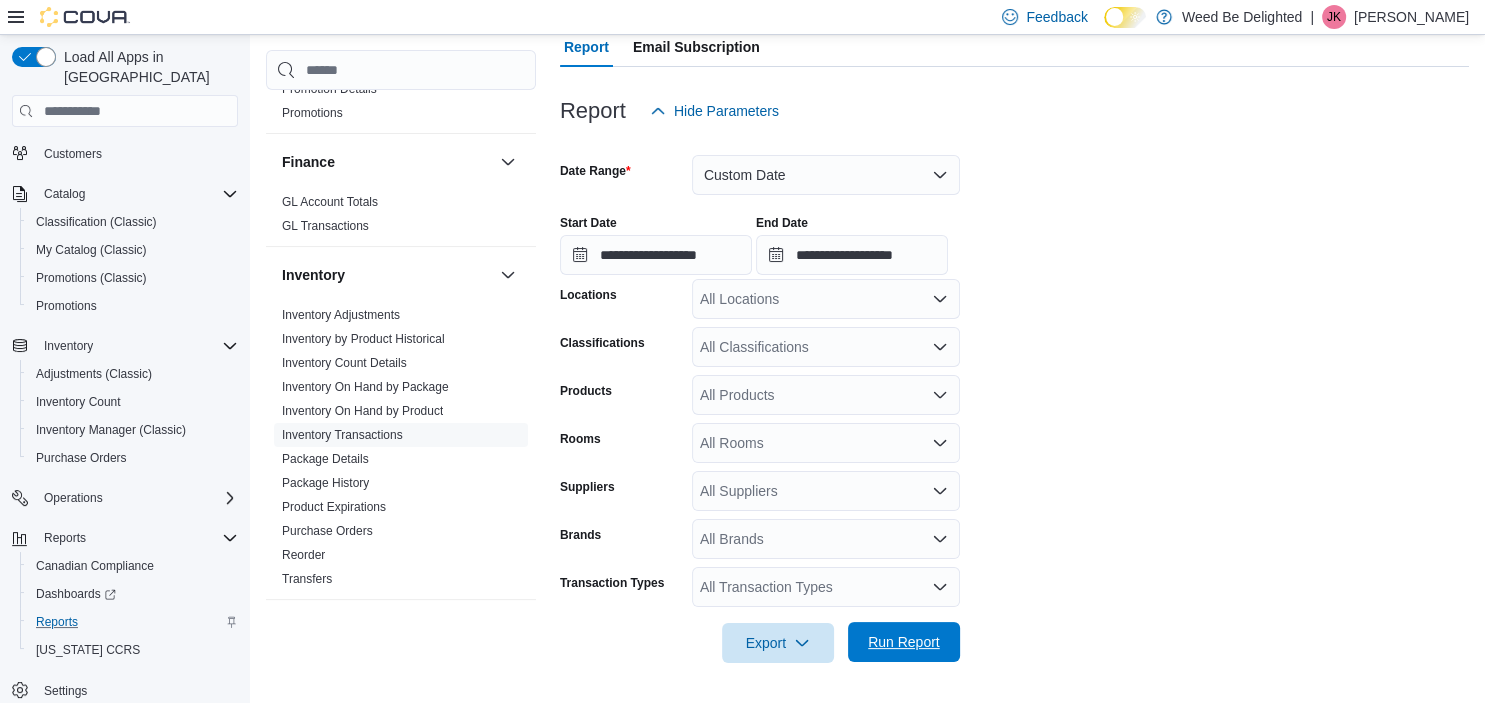 click on "Run Report" at bounding box center (904, 642) 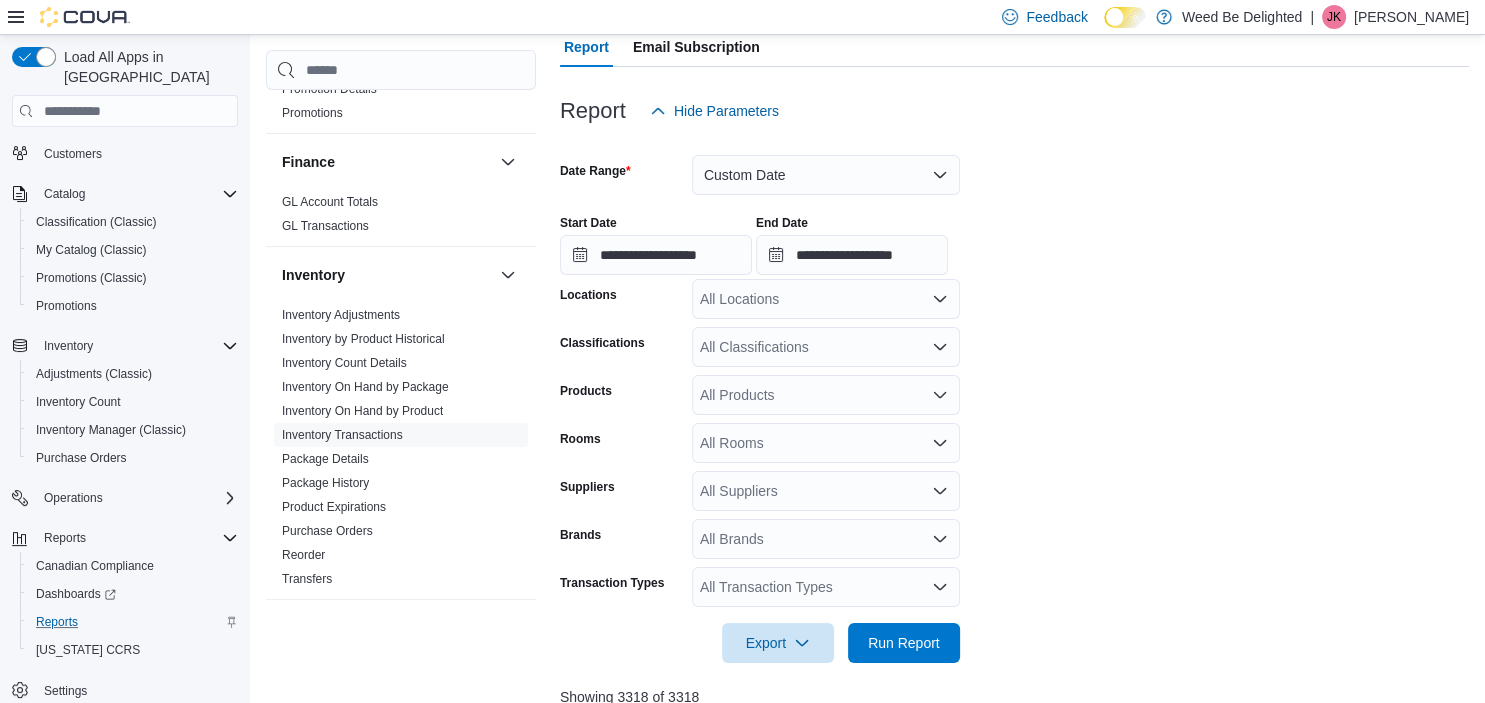 click on "Cash Management Cash Management Cash Out Details Compliance OCS Transaction Submission Details Customer Customer Activity List Customer Loyalty Points Customer Purchase History Customer Queue New Customers Discounts & Promotions Discounts Promotion Details Promotions Finance GL Account Totals GL Transactions Inventory Inventory Adjustments Inventory by Product Historical Inventory Count Details Inventory On Hand by Package Inventory On Hand by Product Inventory Transactions Package Details Package History Product Expirations Purchase Orders Reorder Transfers Loyalty Loyalty Adjustments Loyalty Redemption Values OCM OCM Weekly Inventory Pricing Price Sheet Products Catalog Export Products to Archive Sales End Of Day Itemized Sales Sales by Classification Sales by Day Sales by Employee (Created) Sales by Employee (Tendered) Sales by Invoice Sales by Invoice & Product Sales by Location Sales by Location per Day Sales by Product Sales by Product & Location Sales by Product & Location per Day Taxes Tax Details" at bounding box center [401, 366] 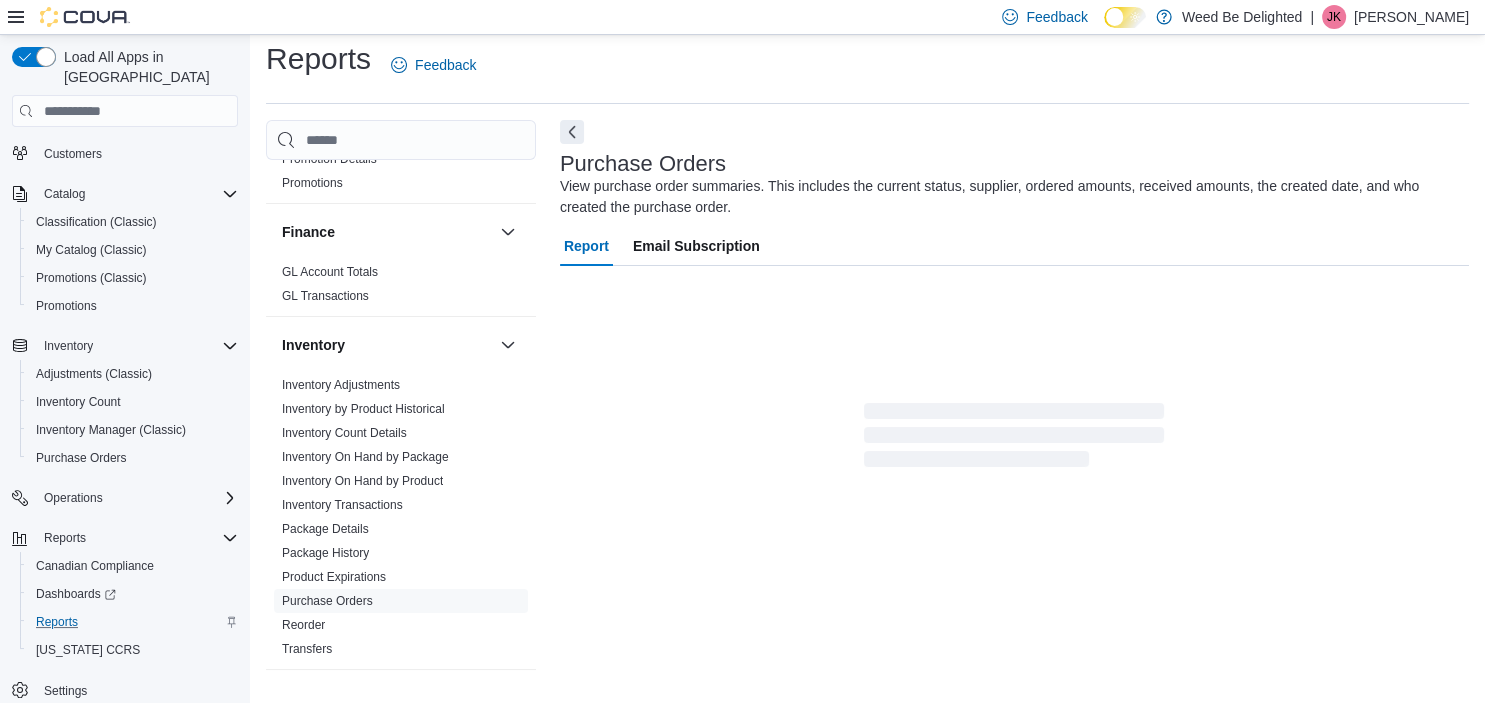 click on "Sales" at bounding box center [387, 1102] 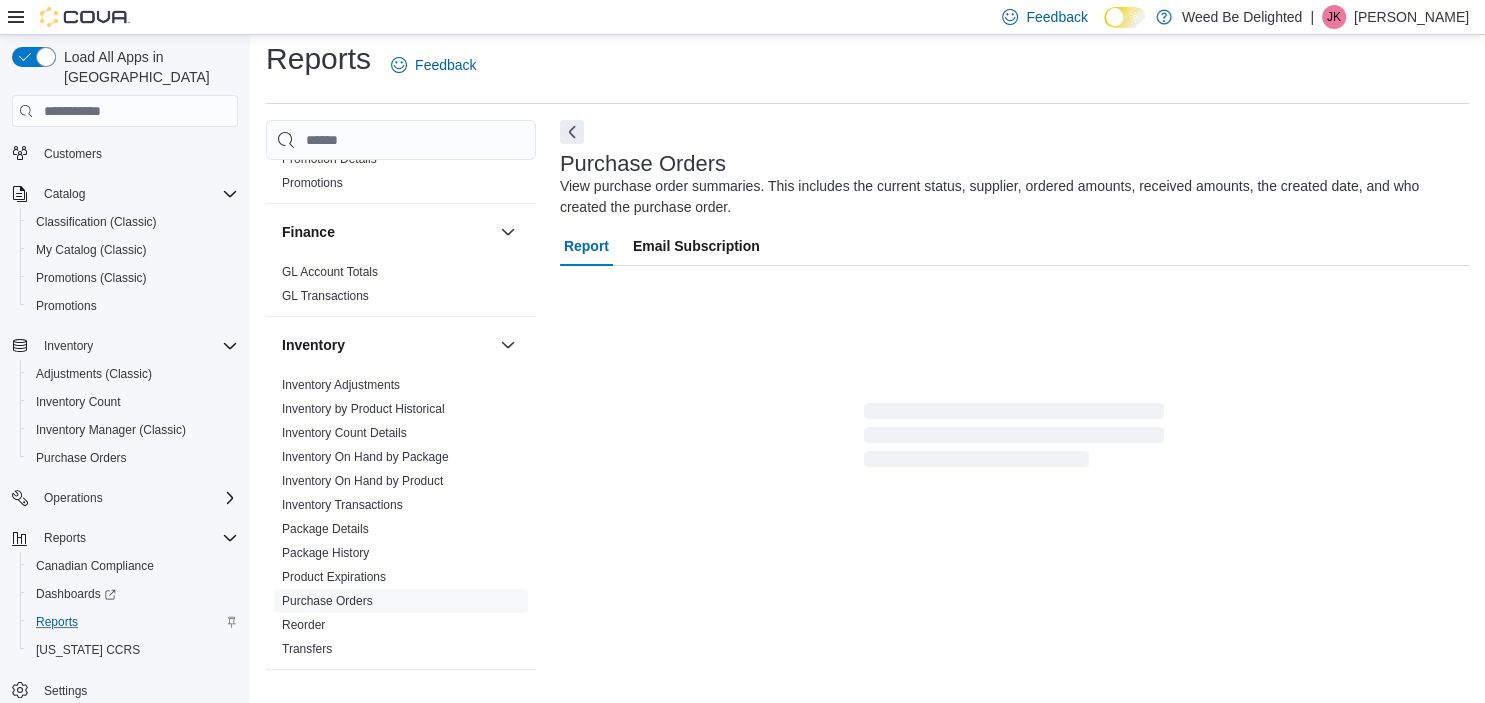 scroll, scrollTop: 12, scrollLeft: 0, axis: vertical 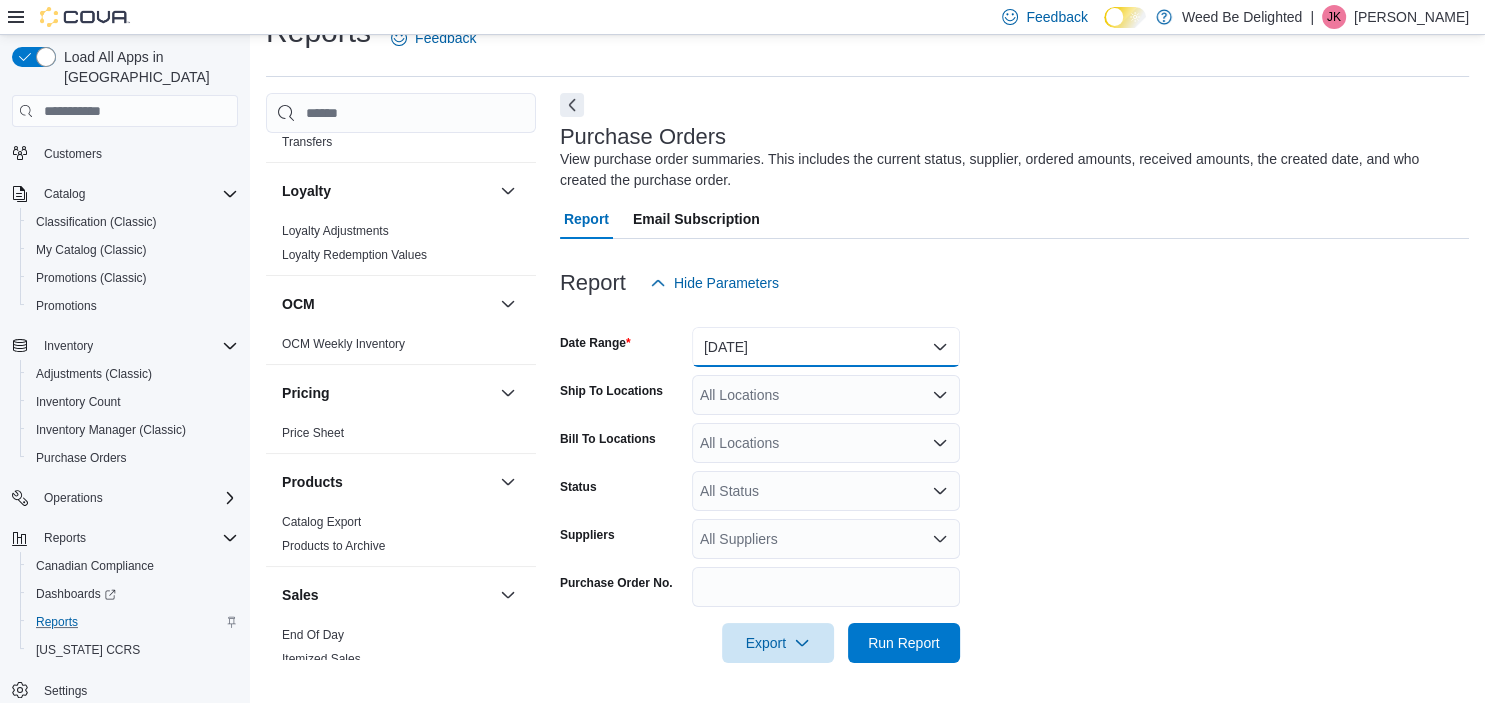 click on "Yesterday" at bounding box center (826, 347) 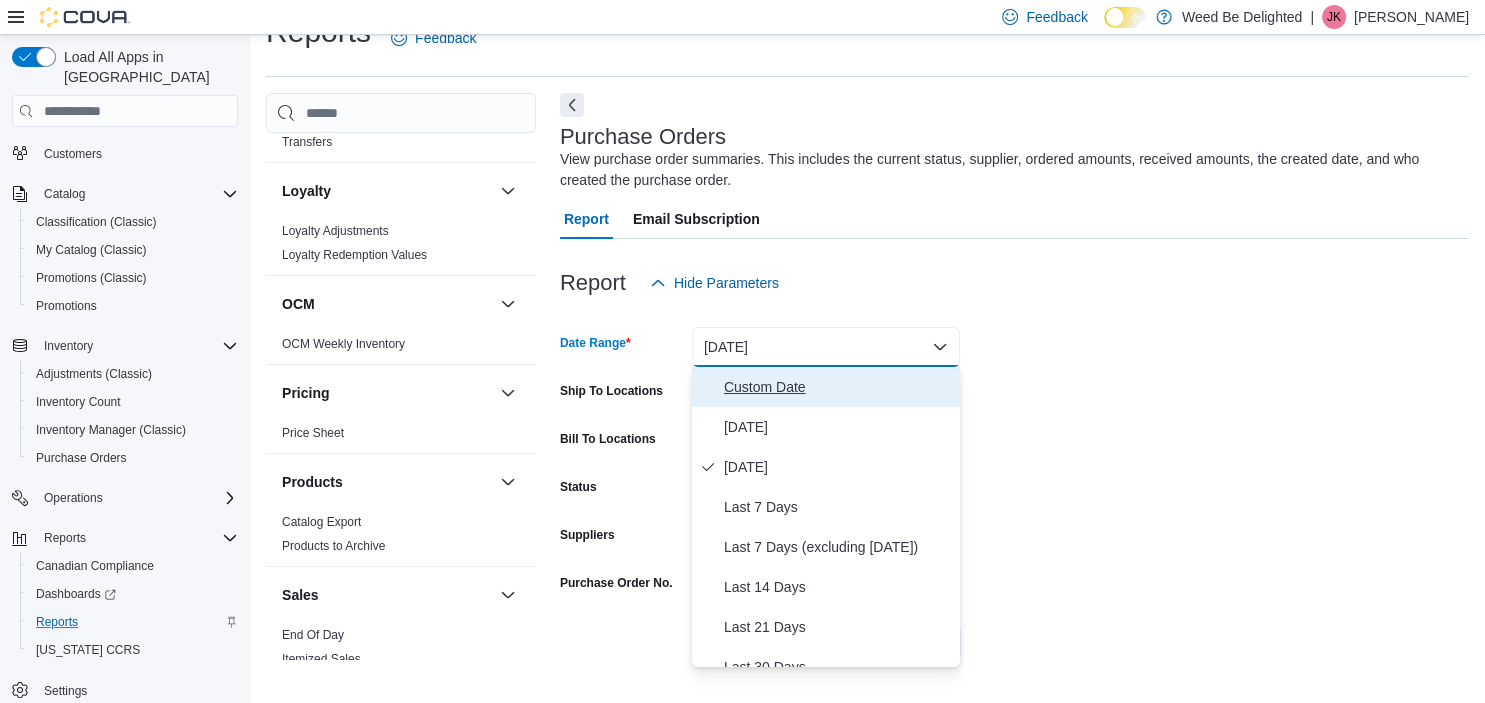 click on "Custom Date" at bounding box center [838, 387] 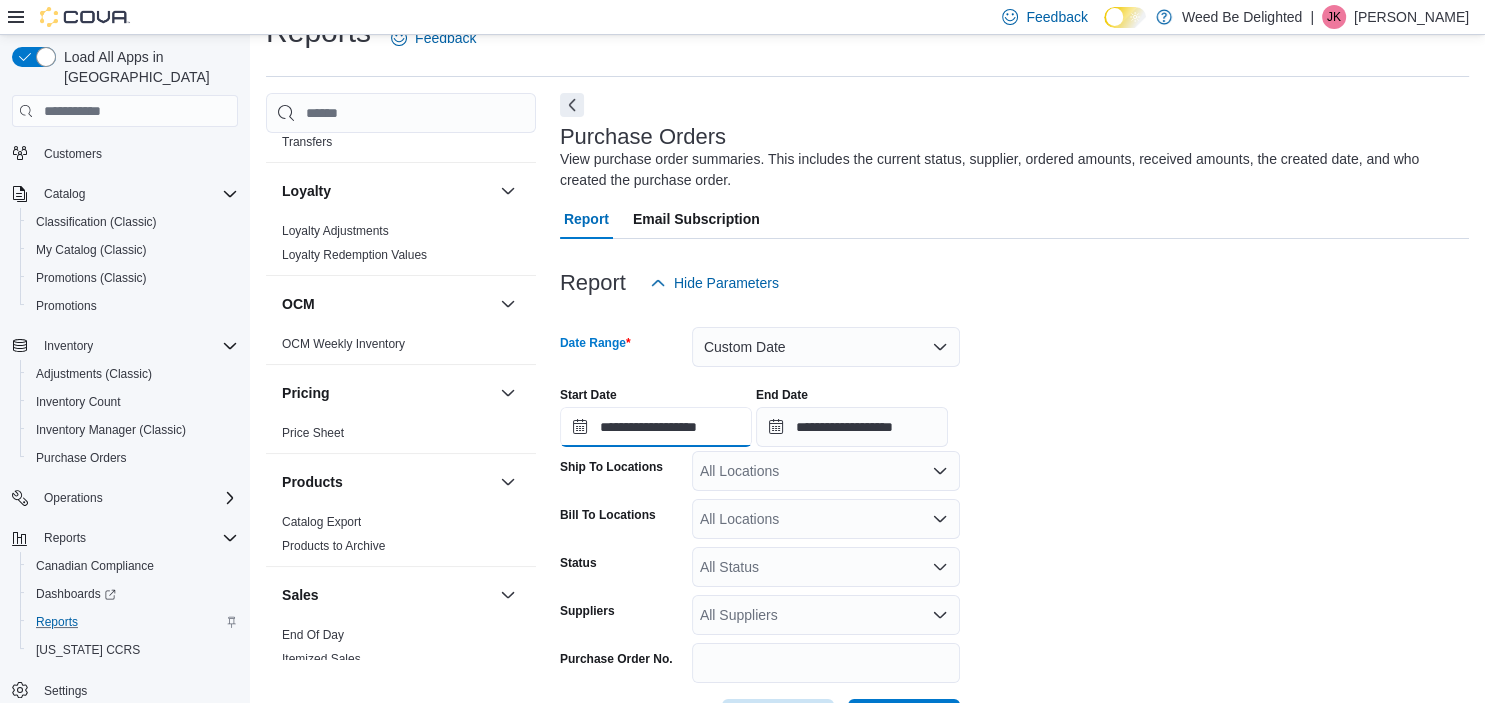 click on "**********" at bounding box center [656, 427] 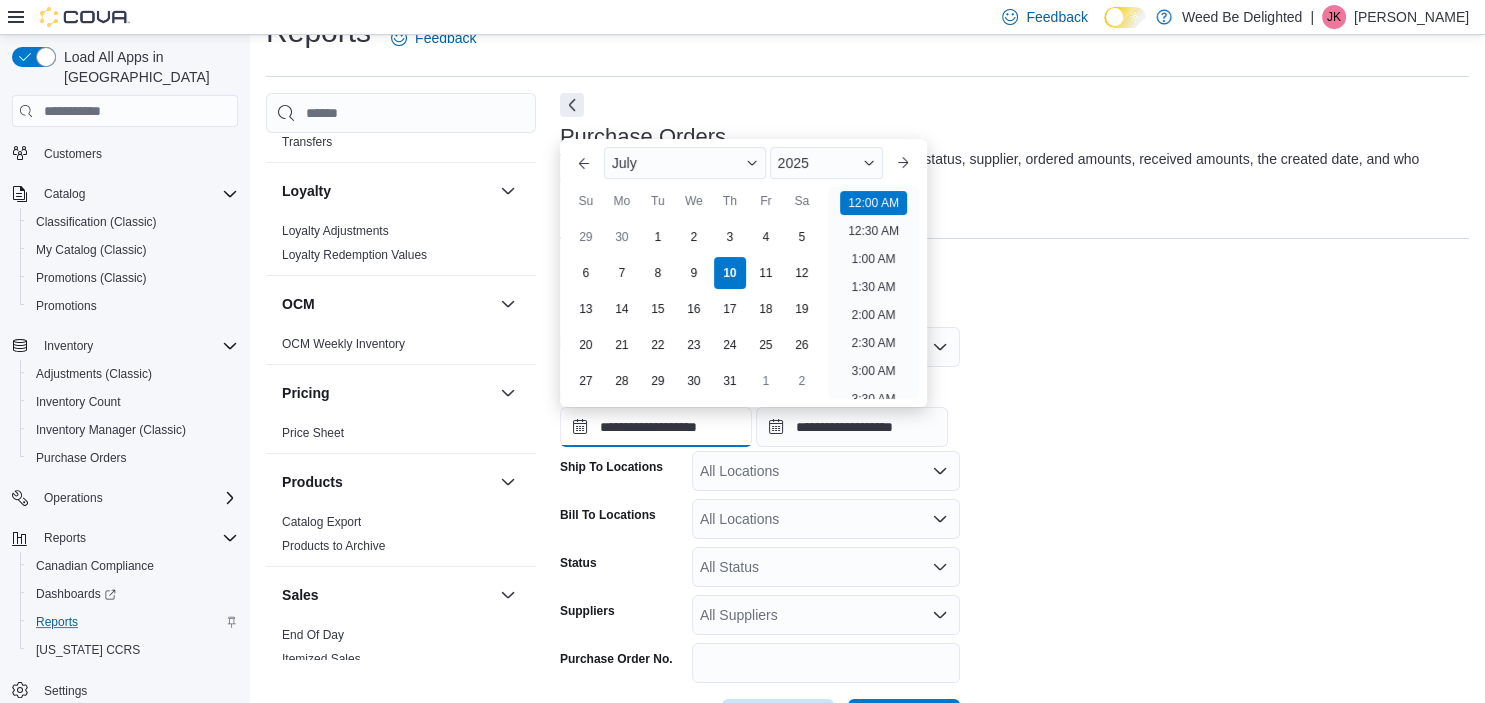 scroll, scrollTop: 62, scrollLeft: 0, axis: vertical 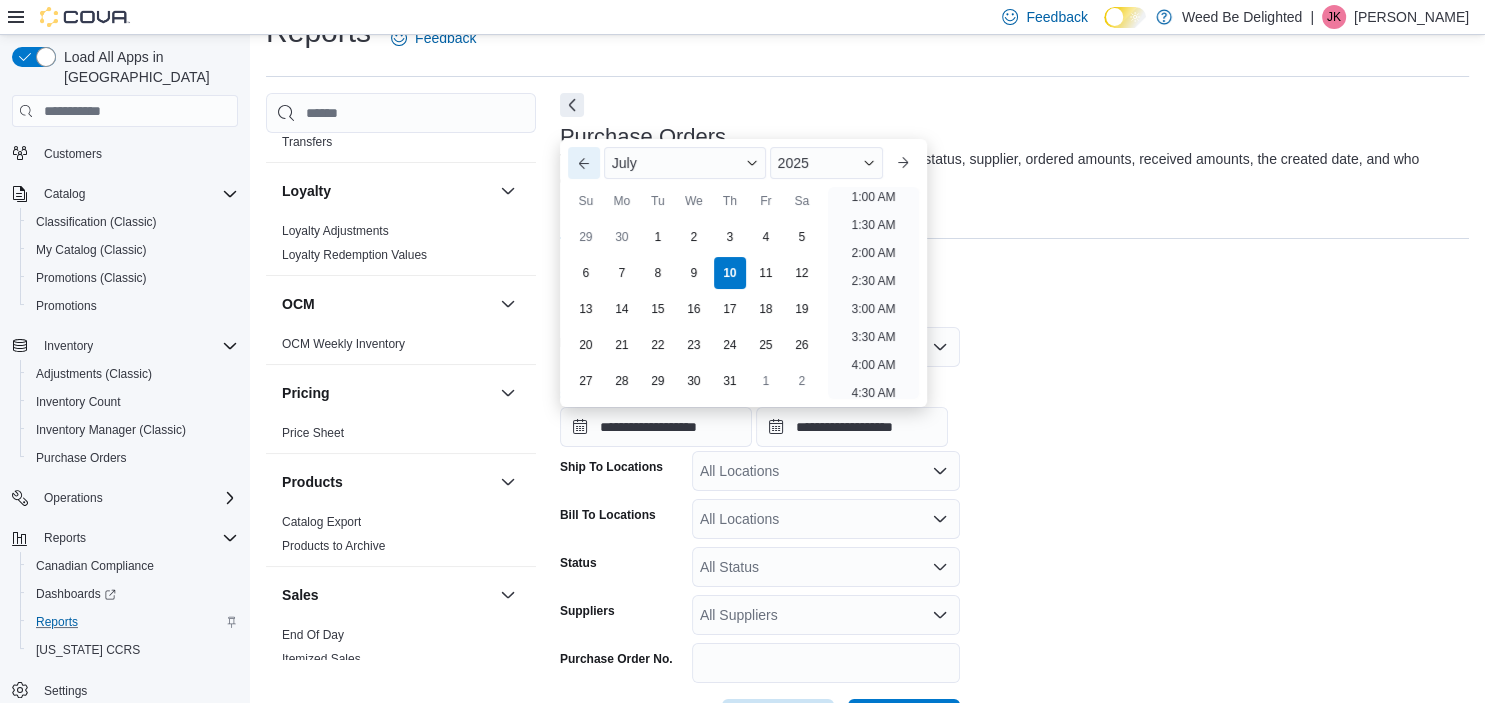 click on "Previous Month" at bounding box center (584, 163) 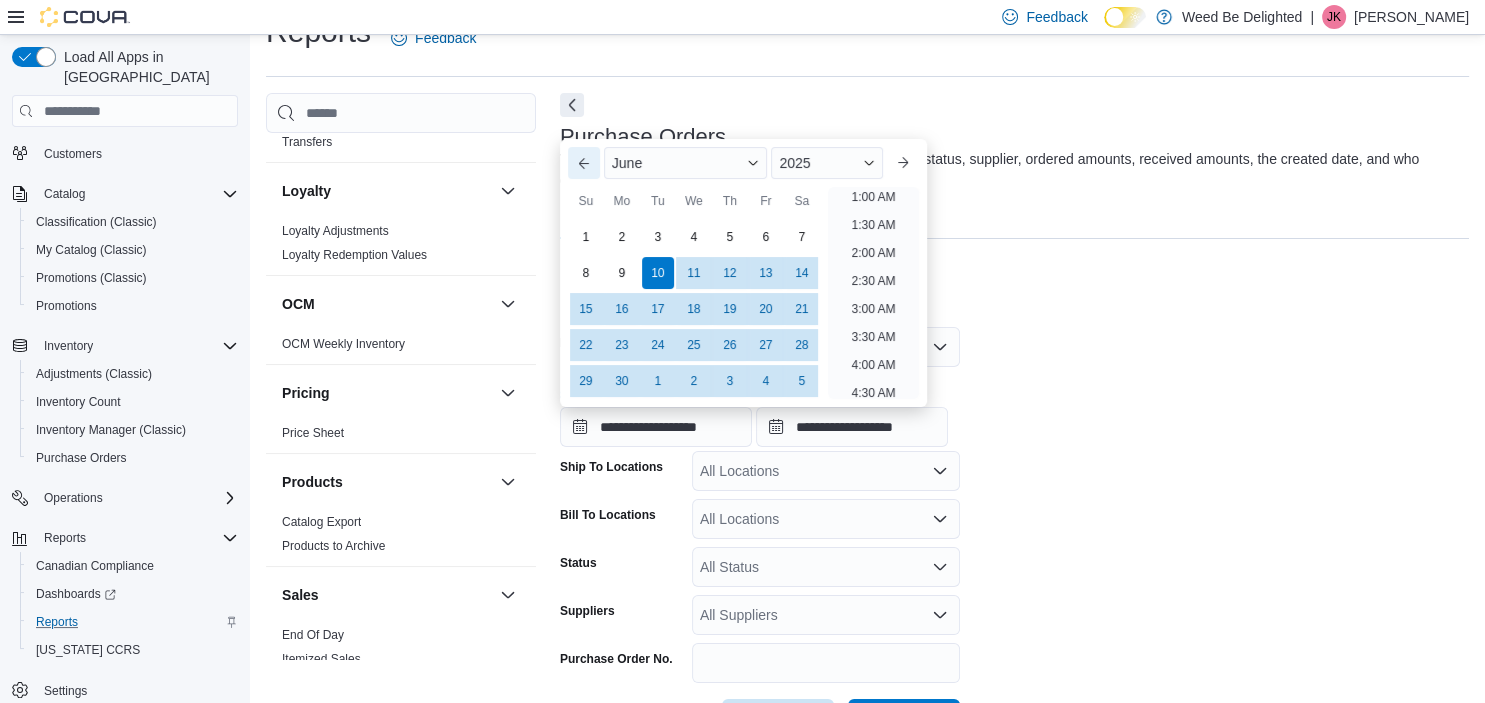 scroll, scrollTop: 4, scrollLeft: 0, axis: vertical 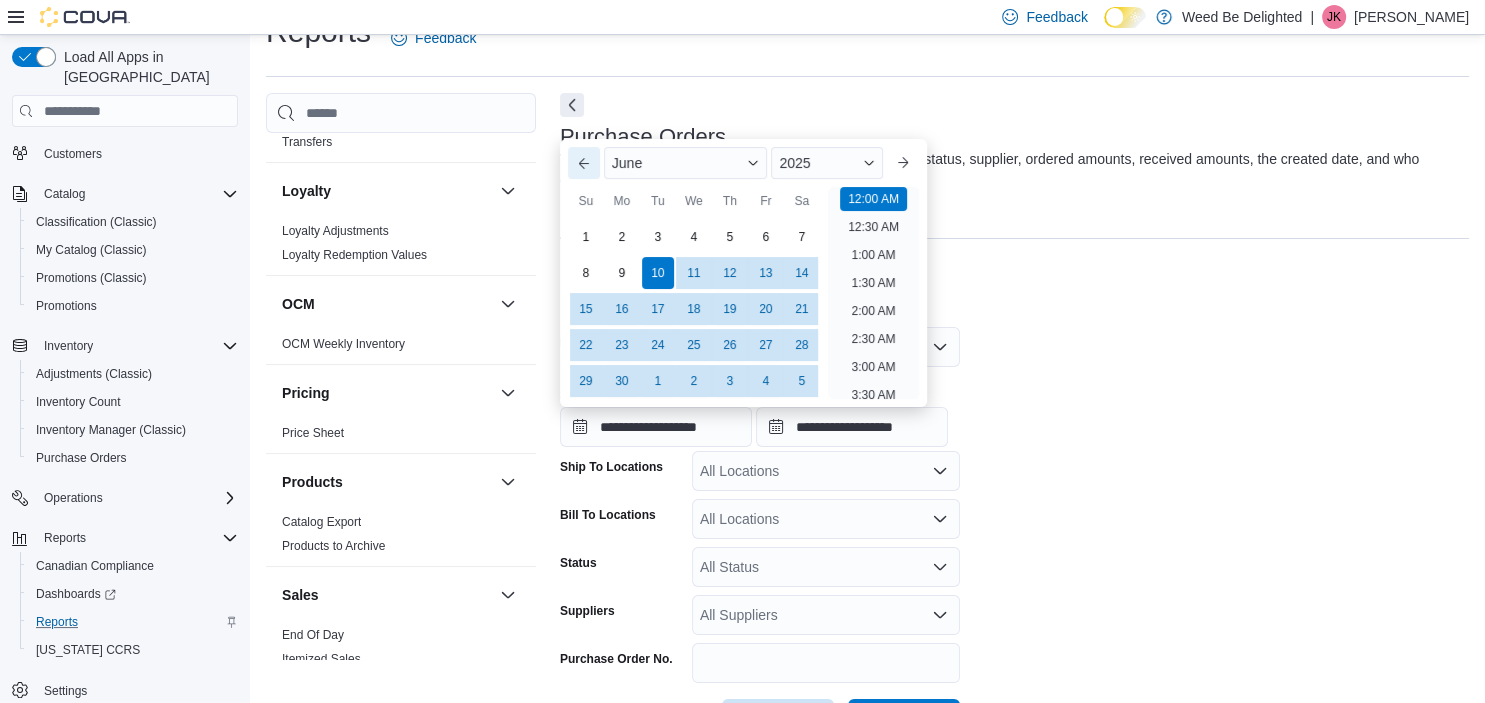 click on "Previous Month" at bounding box center (584, 163) 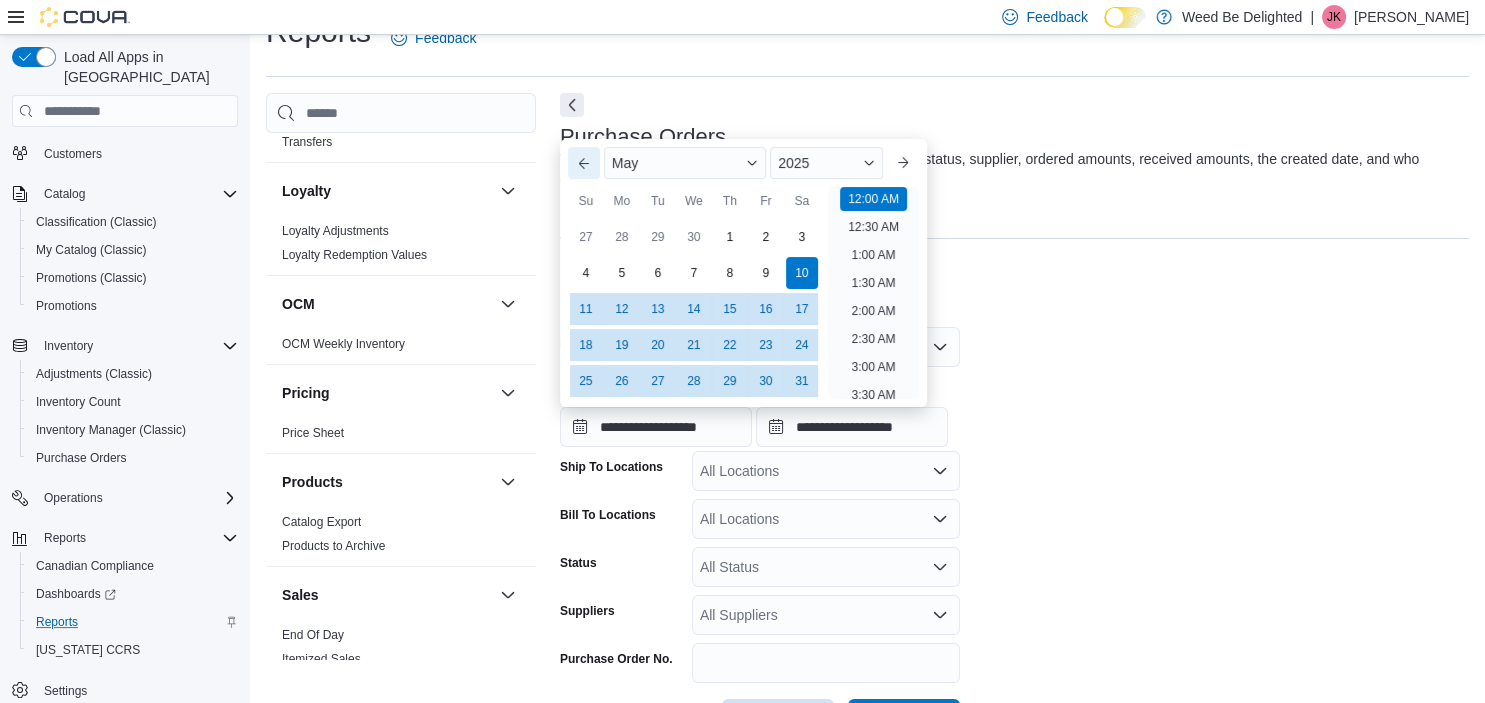 click on "Previous Month" at bounding box center (584, 163) 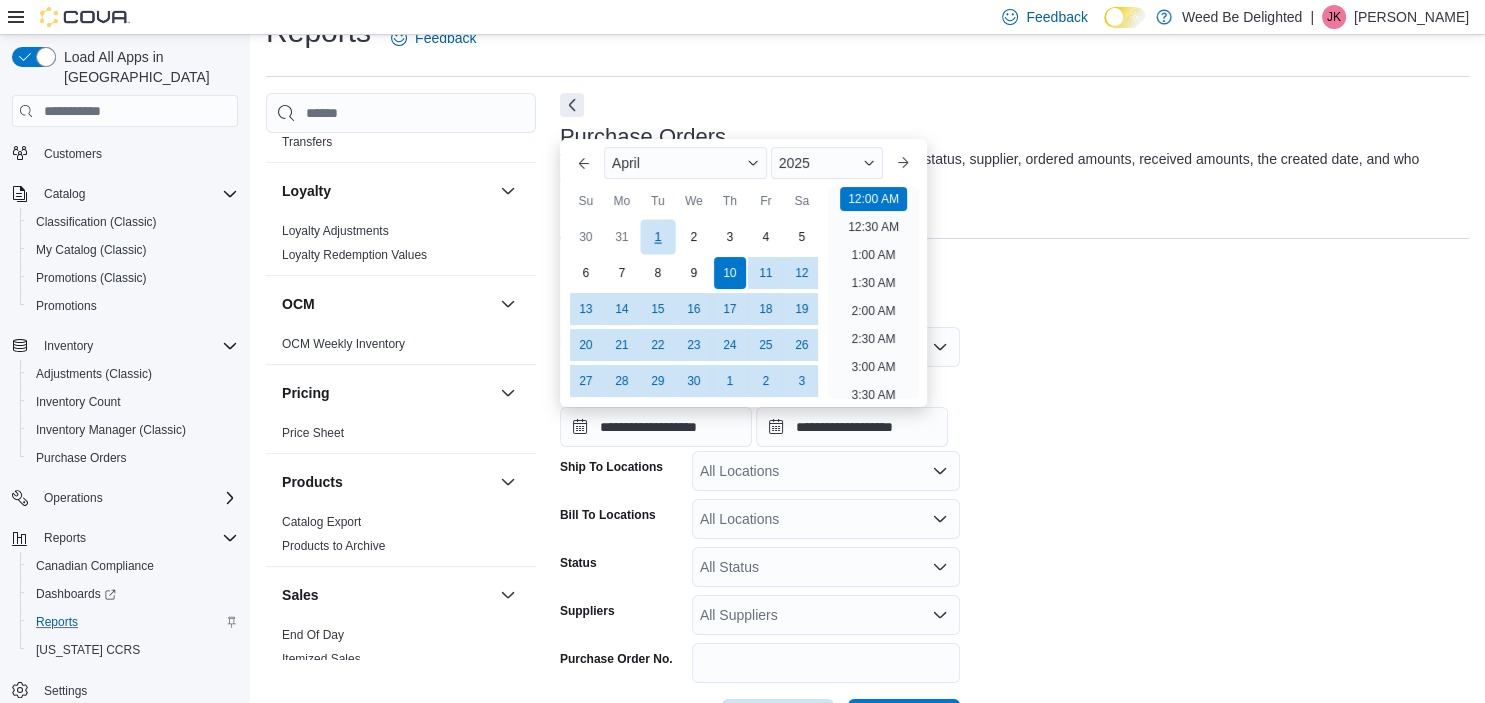 click on "1" at bounding box center (657, 237) 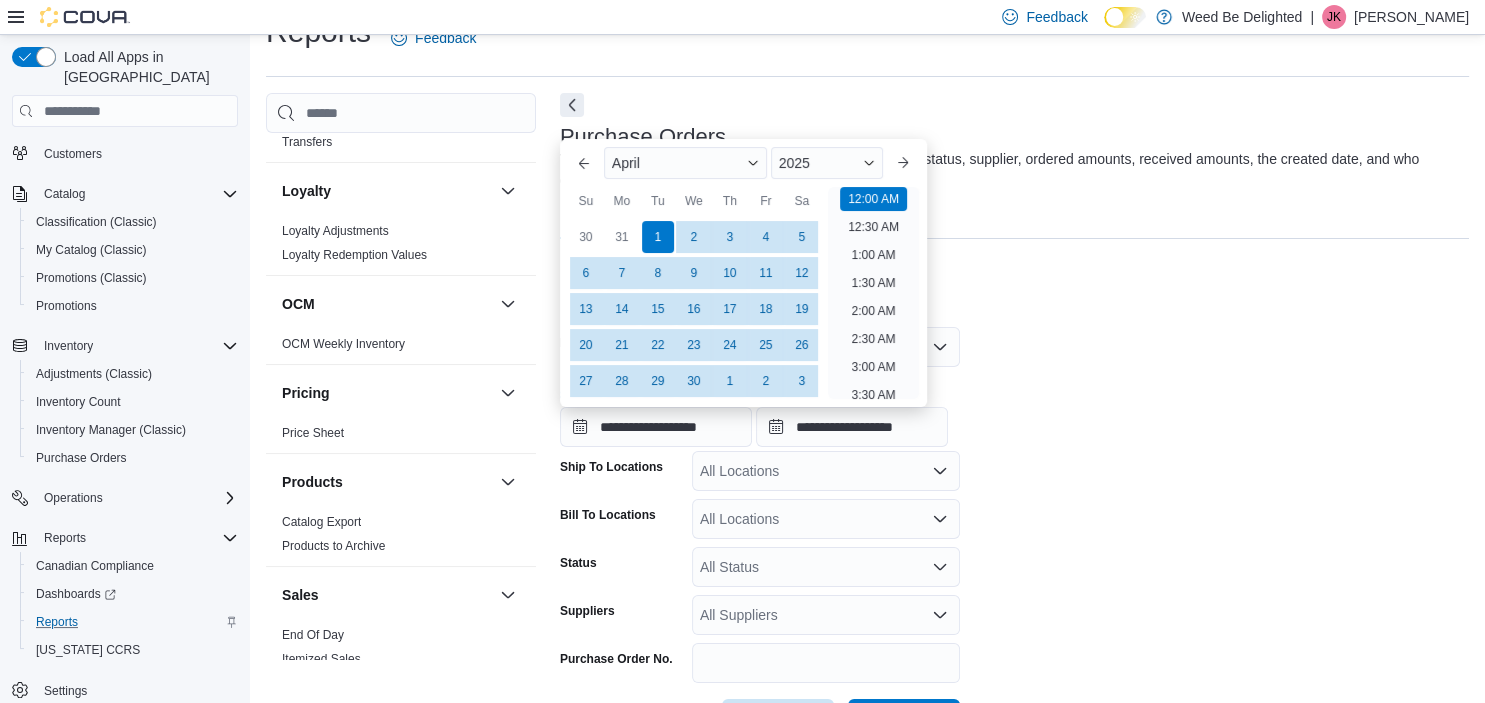 click on "**********" at bounding box center [1014, 409] 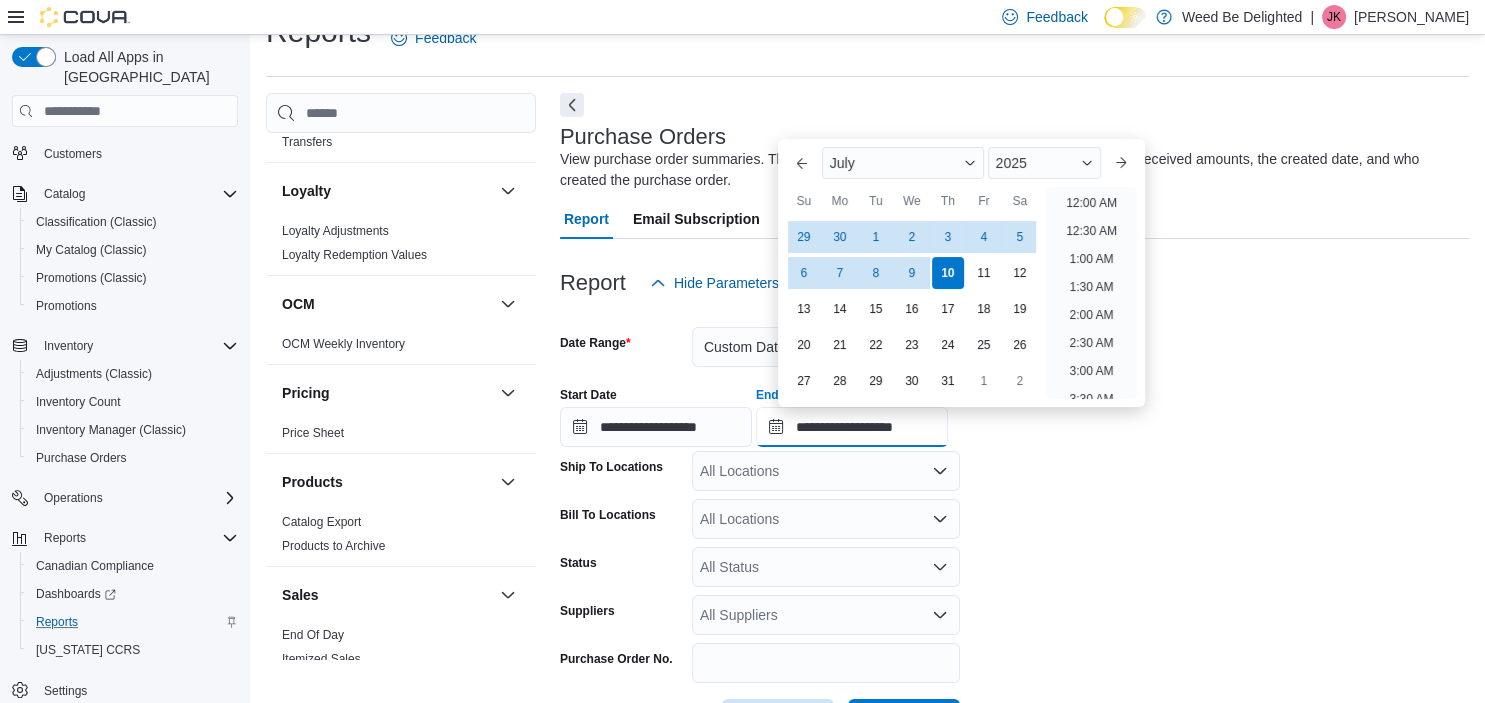click on "**********" at bounding box center [852, 427] 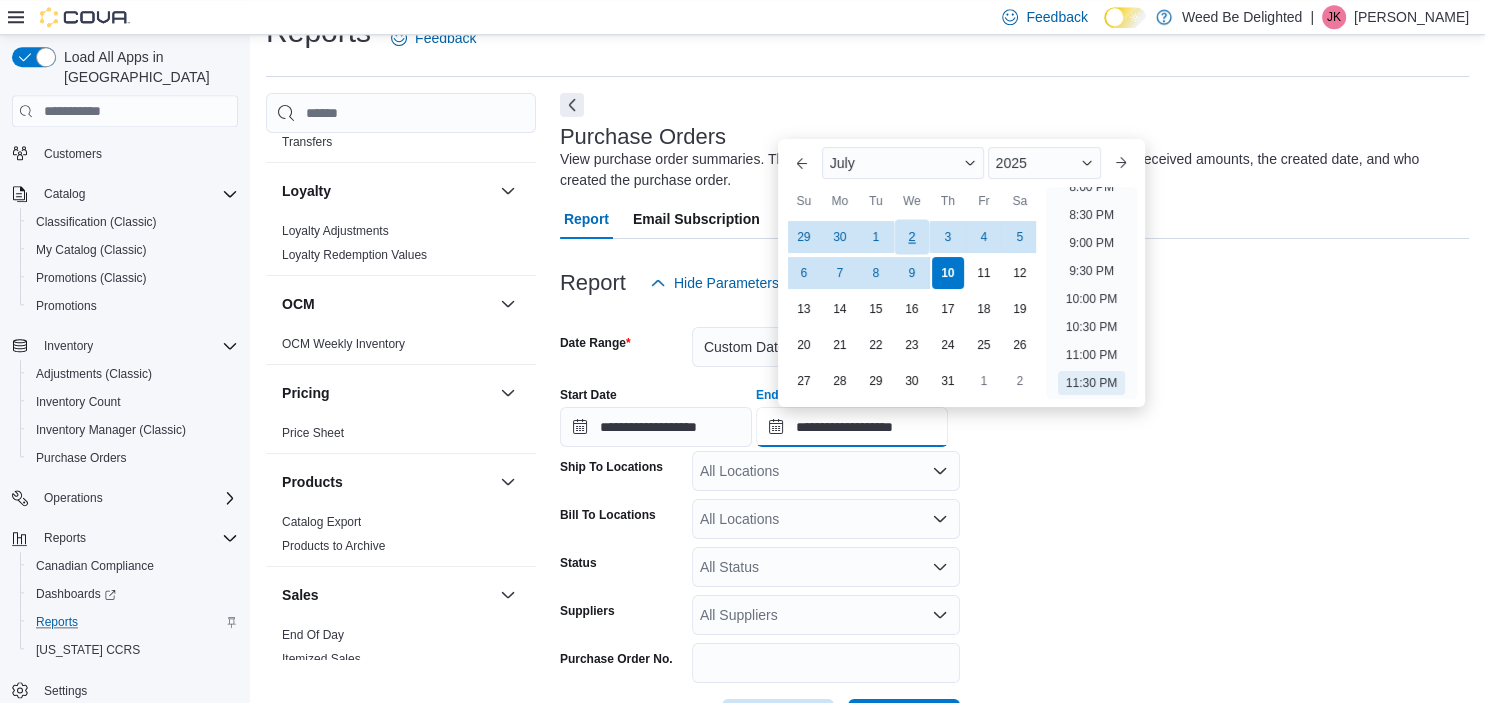 scroll, scrollTop: 0, scrollLeft: 0, axis: both 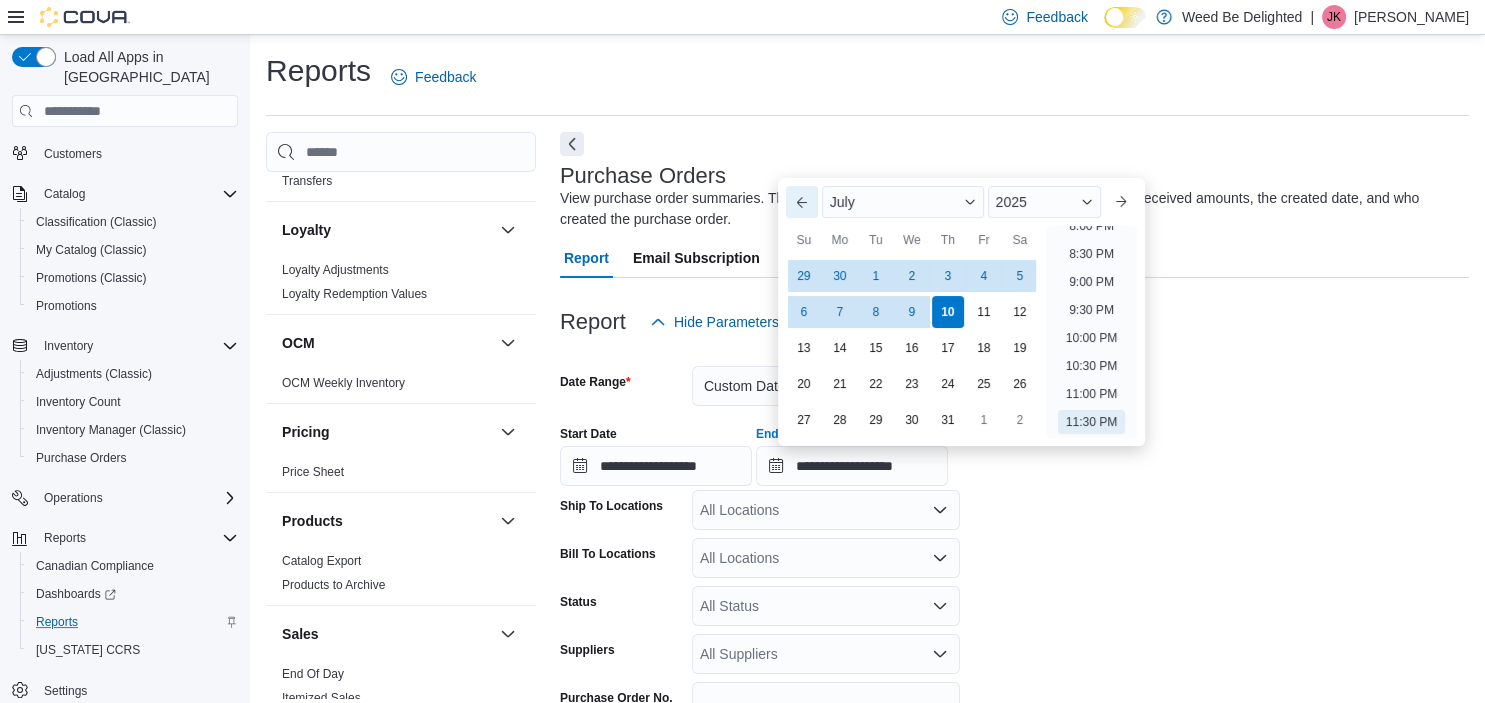 click on "Previous Month" at bounding box center [802, 202] 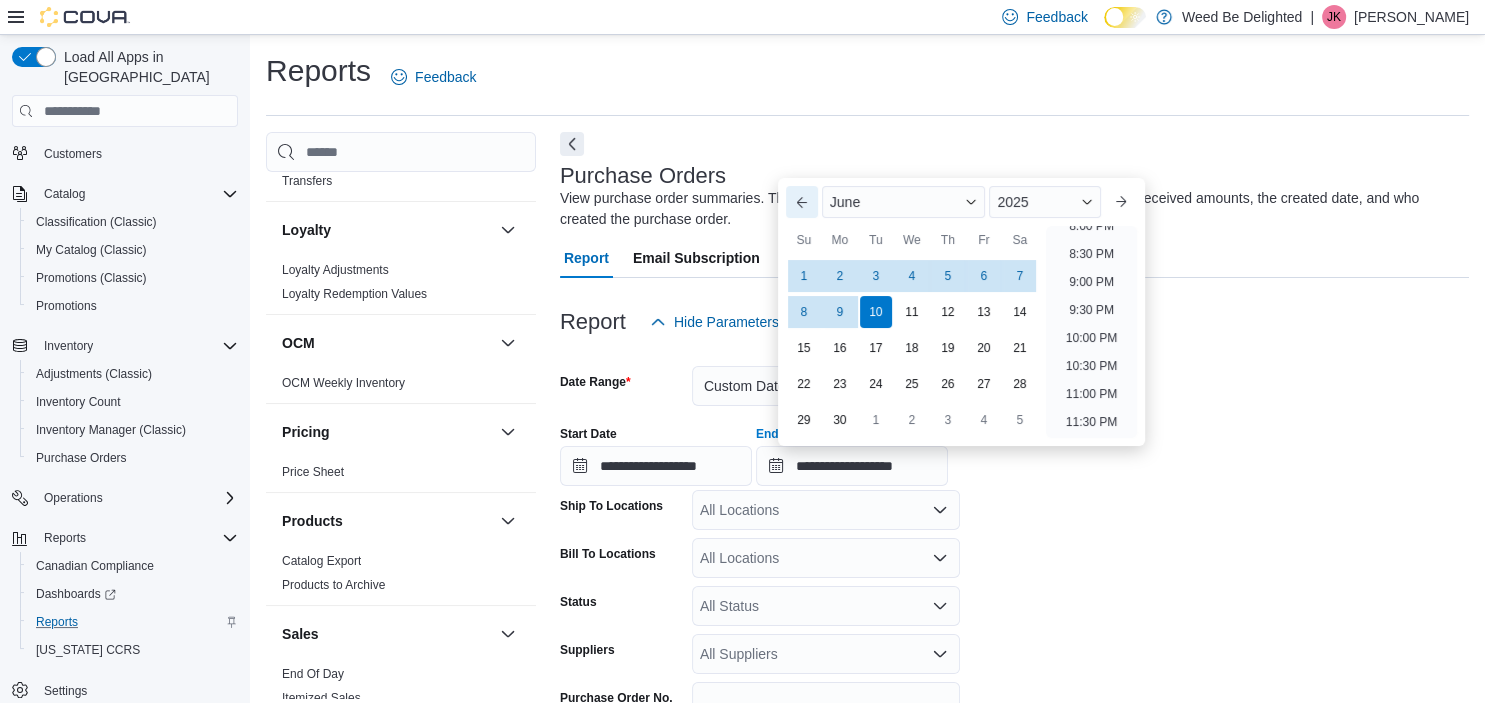 click on "Previous Month" at bounding box center (802, 202) 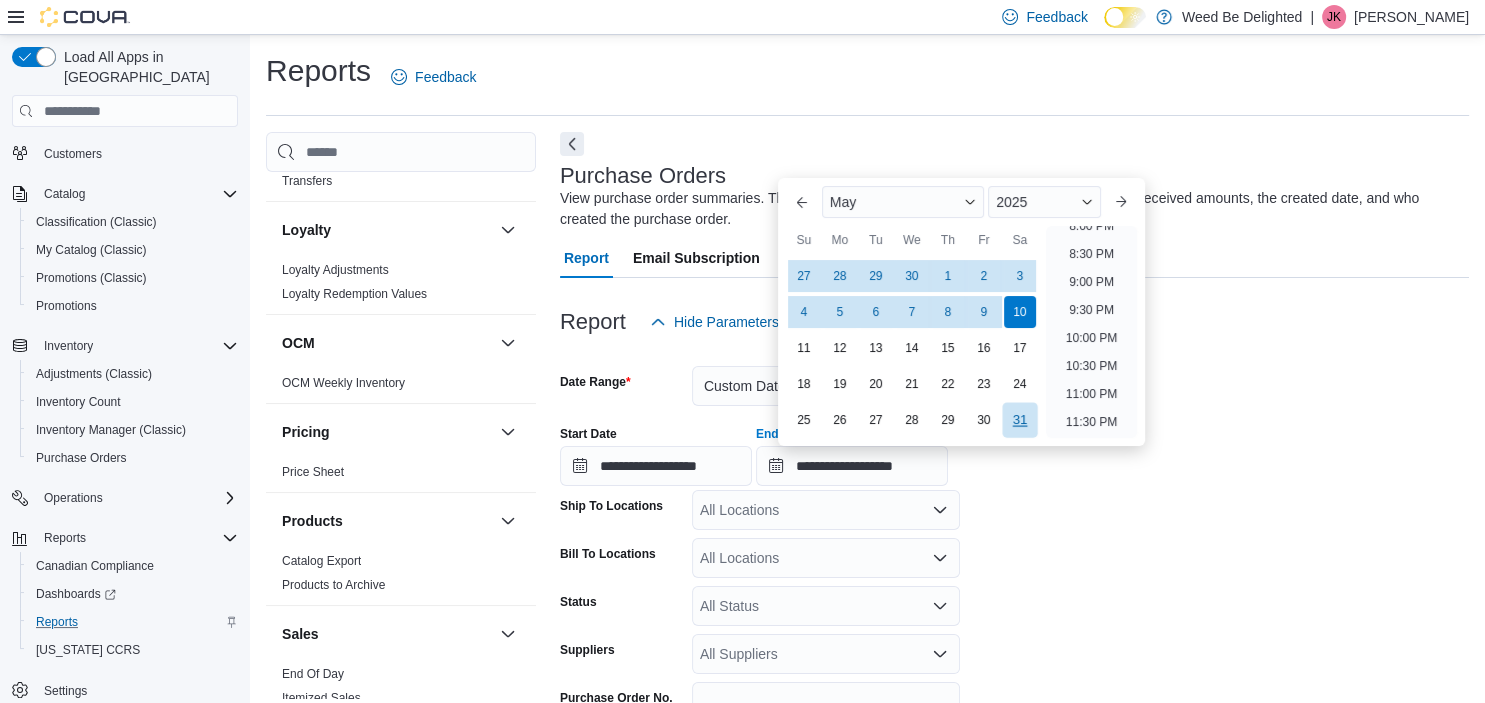 drag, startPoint x: 1022, startPoint y: 410, endPoint x: 1002, endPoint y: 386, distance: 31.241 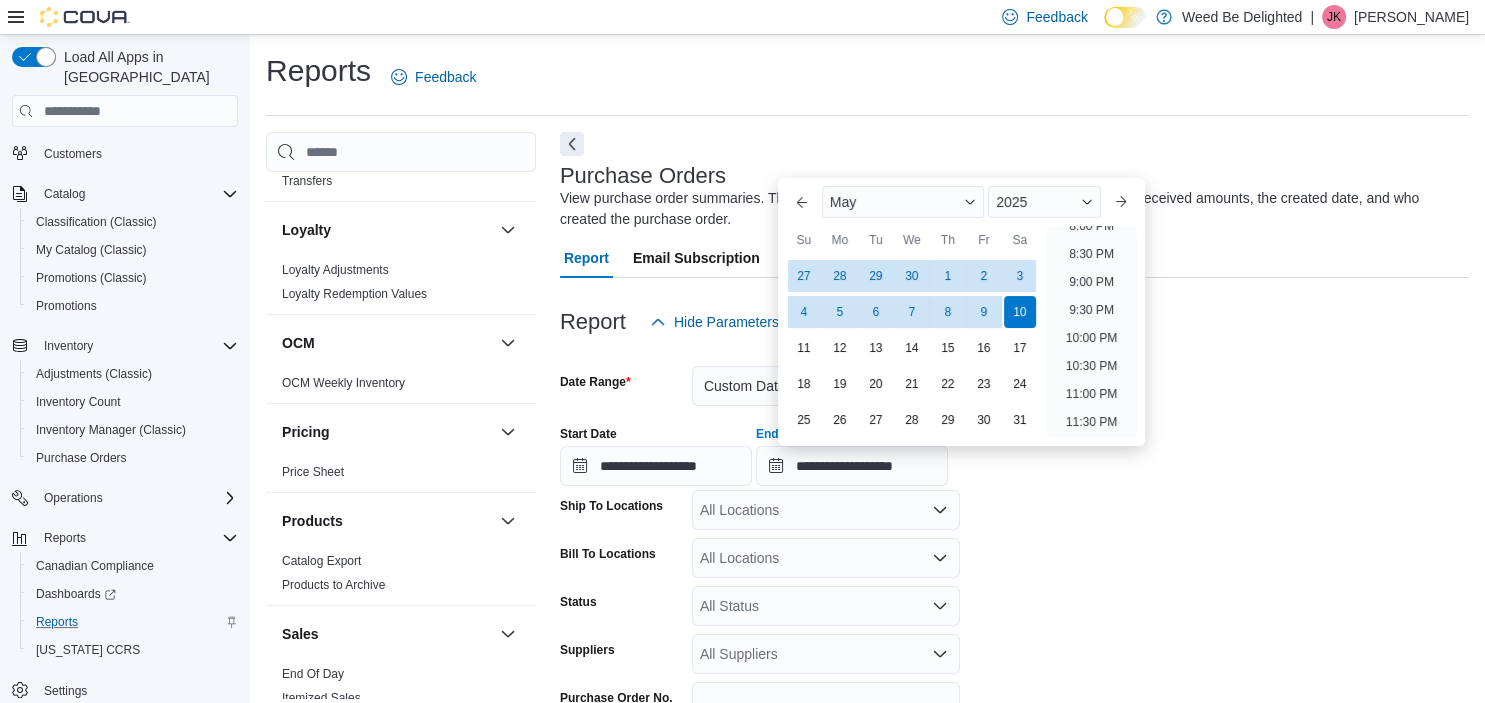 type on "**********" 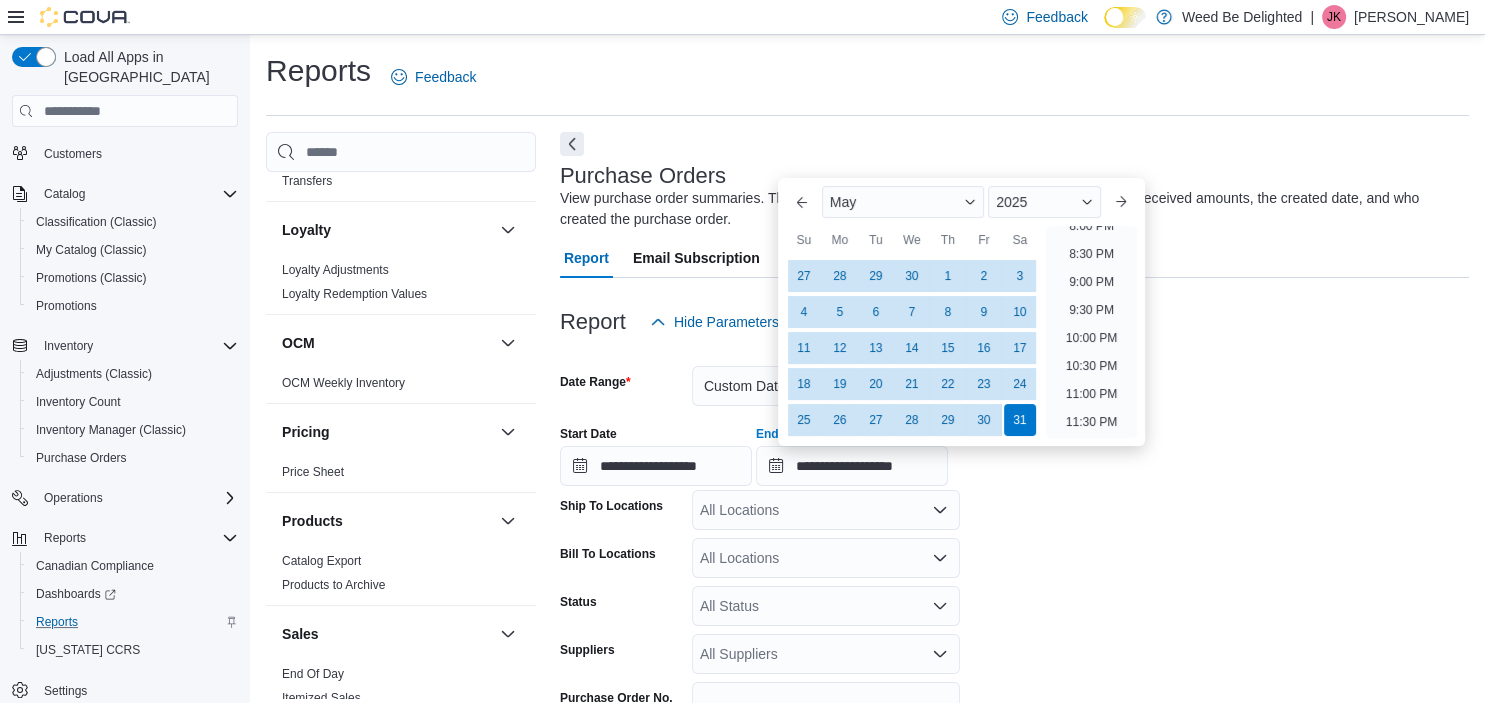 click on "**********" at bounding box center [1014, 560] 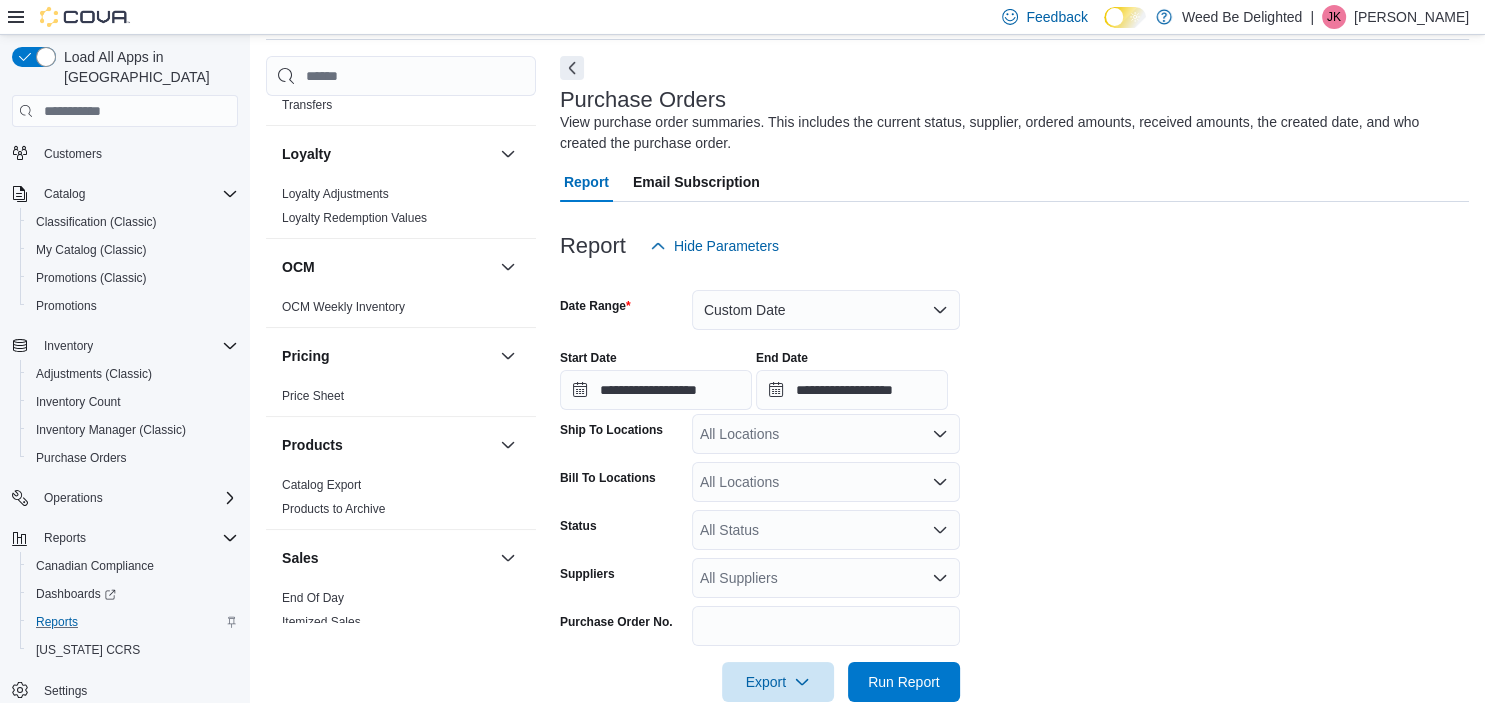 scroll, scrollTop: 115, scrollLeft: 0, axis: vertical 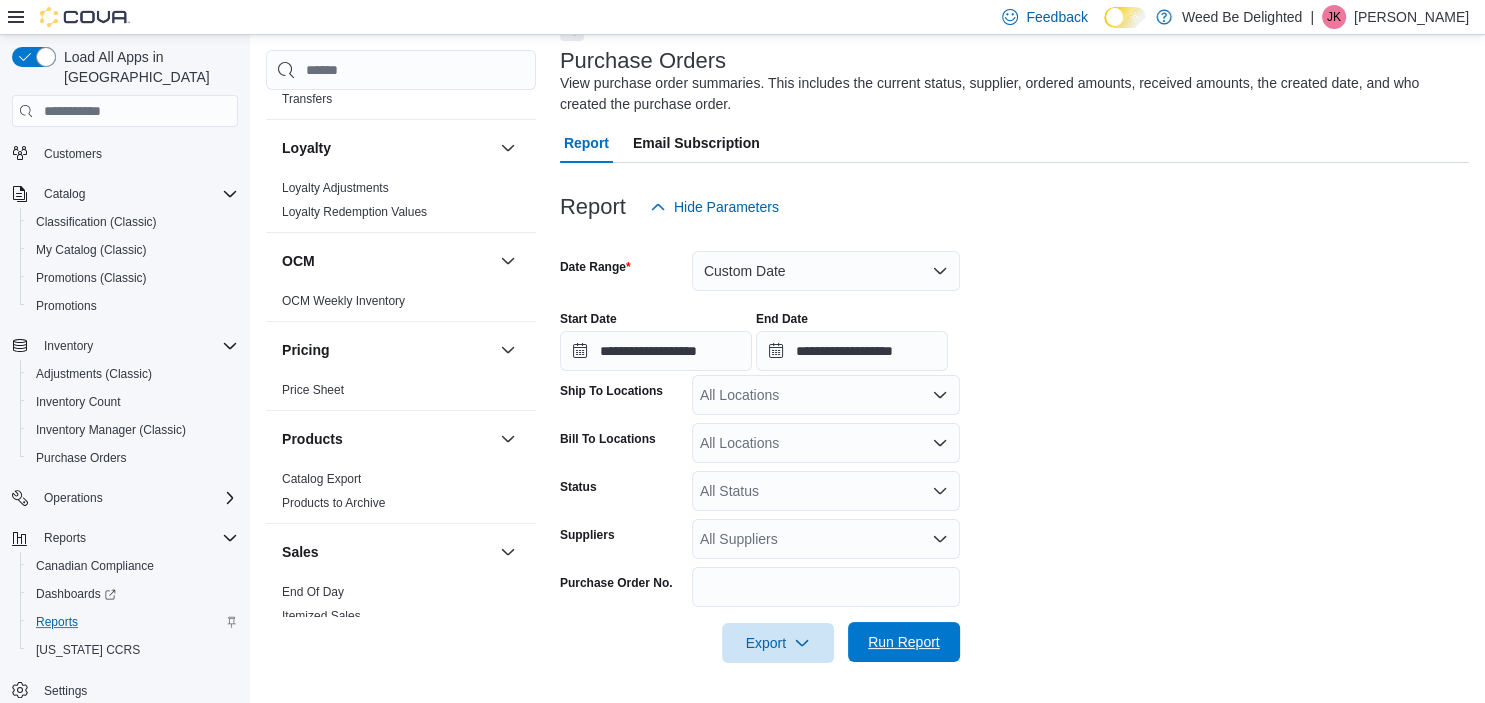 click on "Run Report" at bounding box center [904, 642] 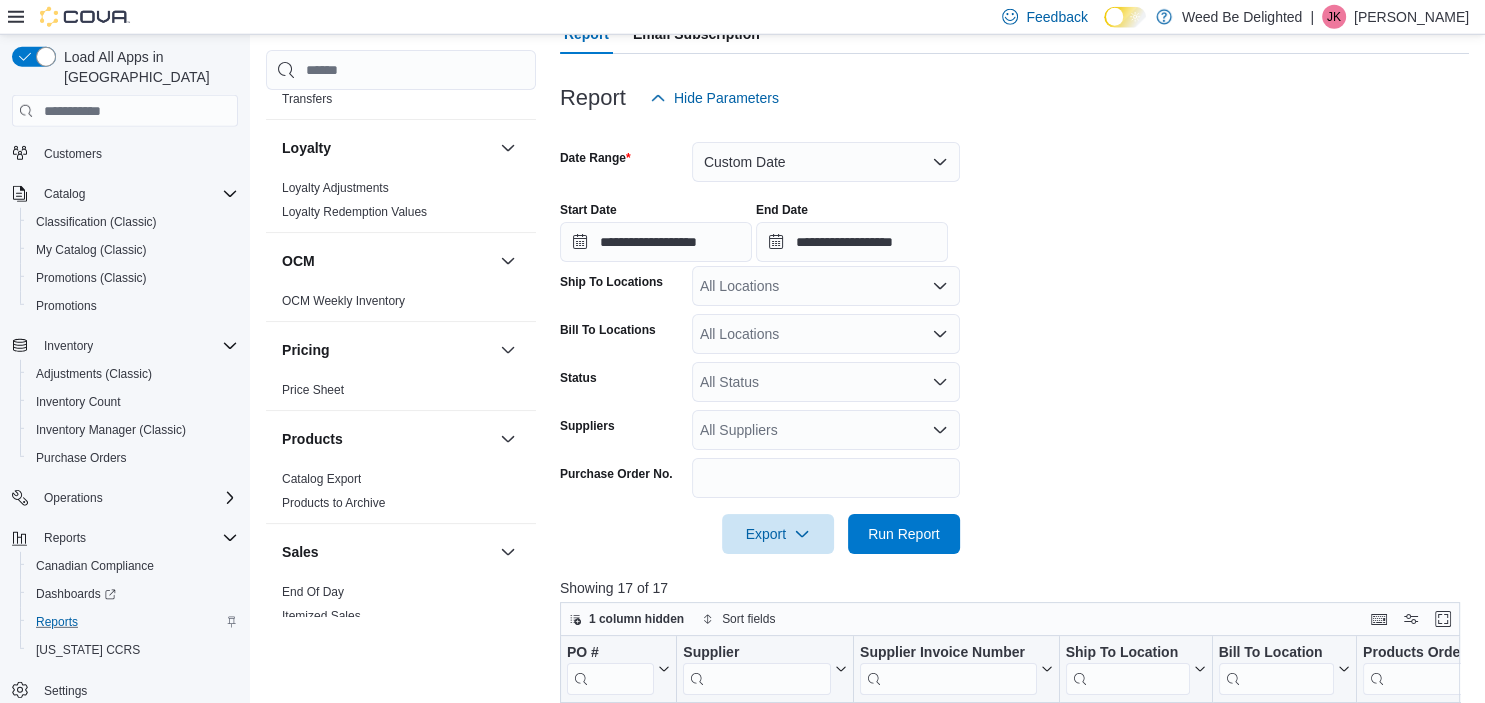 scroll, scrollTop: 701, scrollLeft: 0, axis: vertical 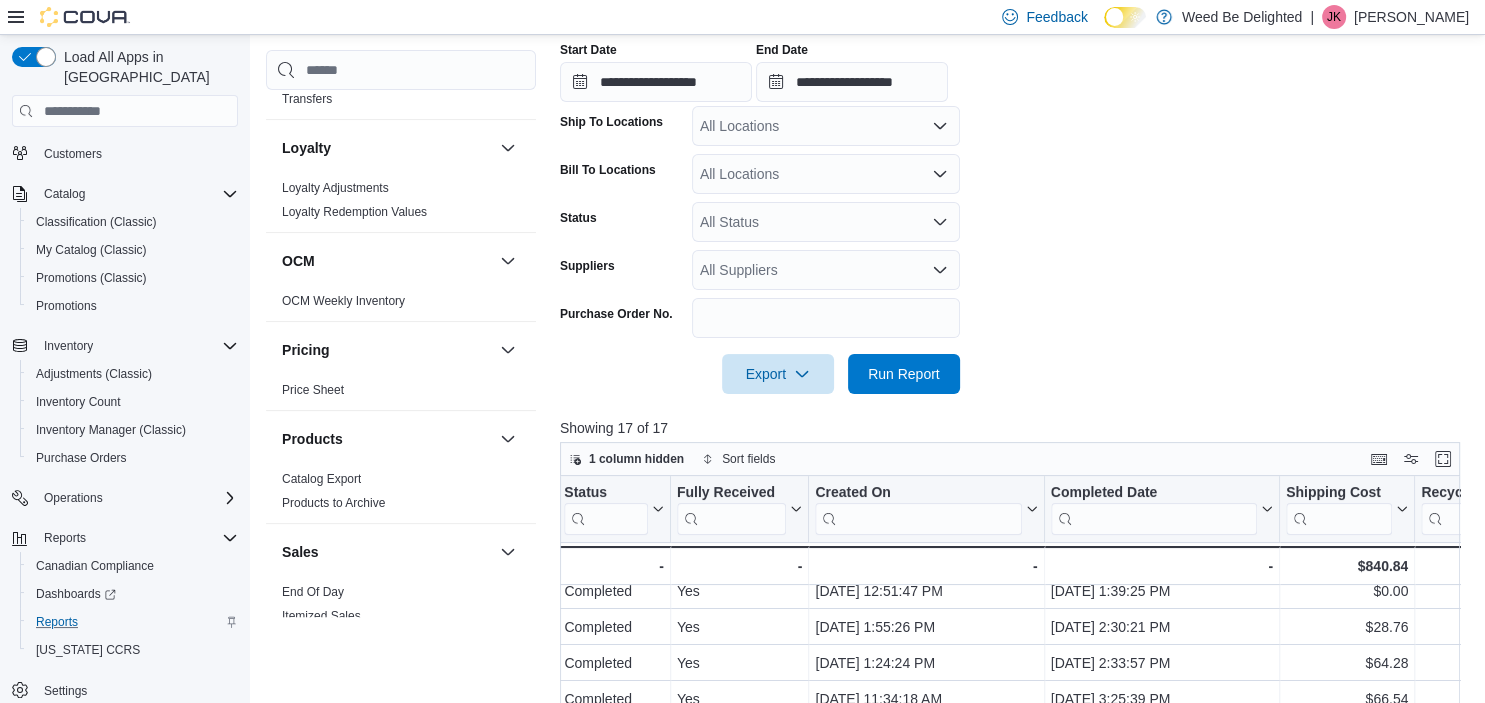 click on "**********" at bounding box center [1014, 176] 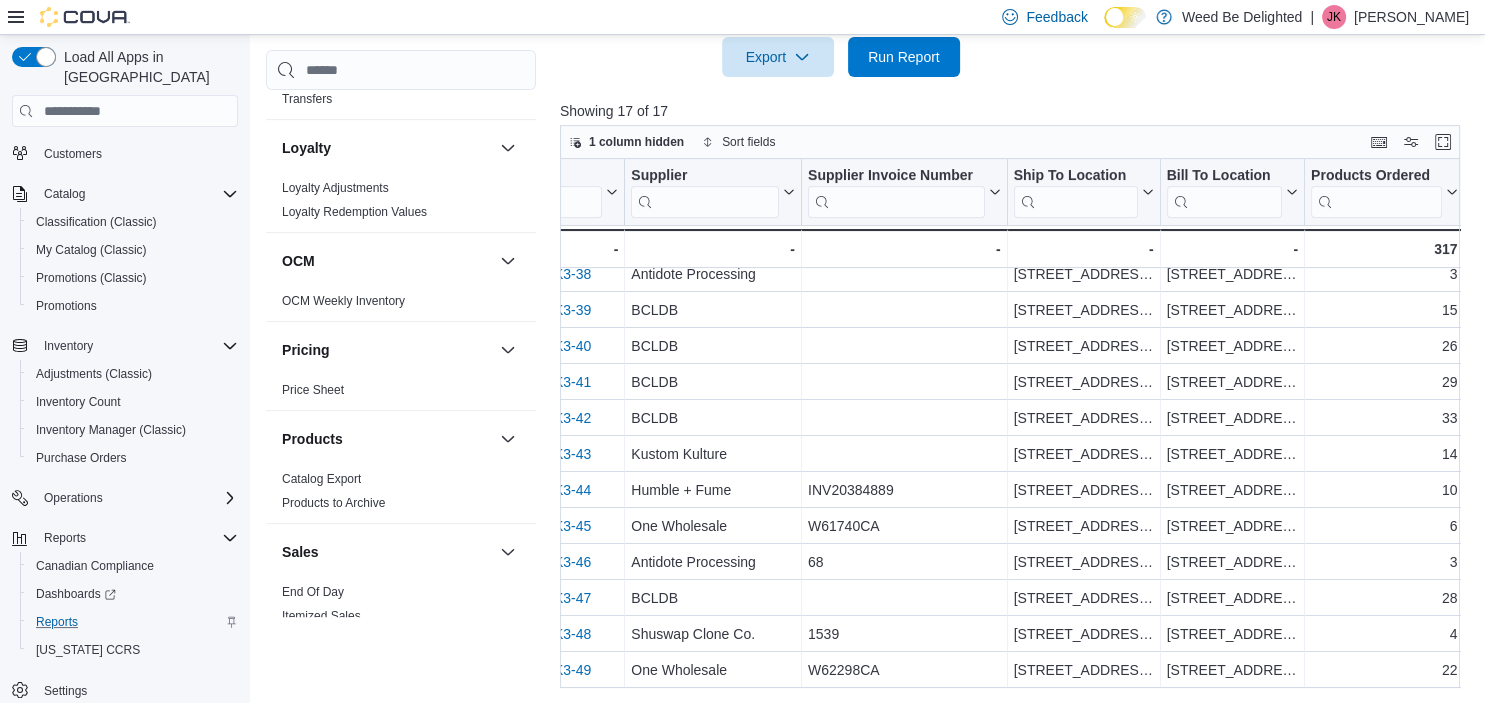 scroll, scrollTop: 193, scrollLeft: 0, axis: vertical 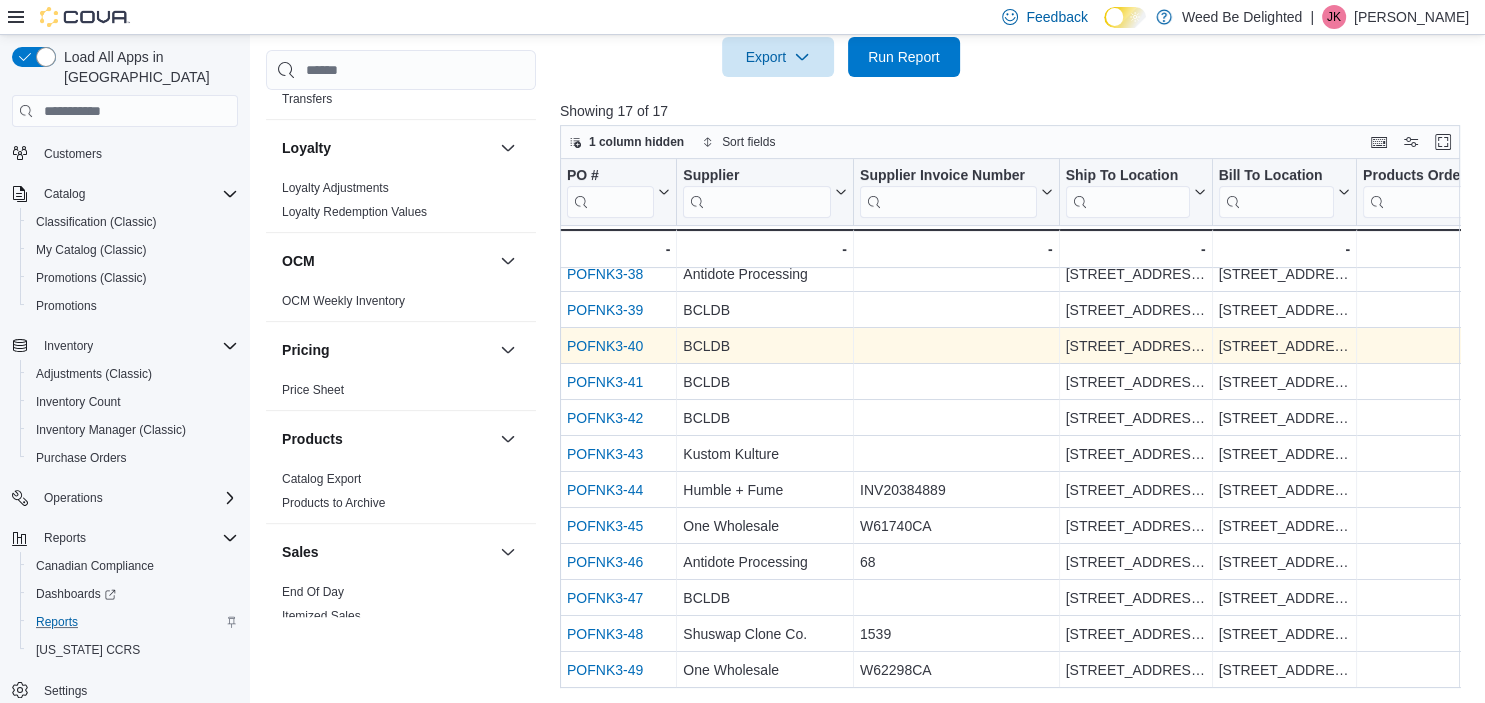 click on "POFNK3-40" at bounding box center (605, 346) 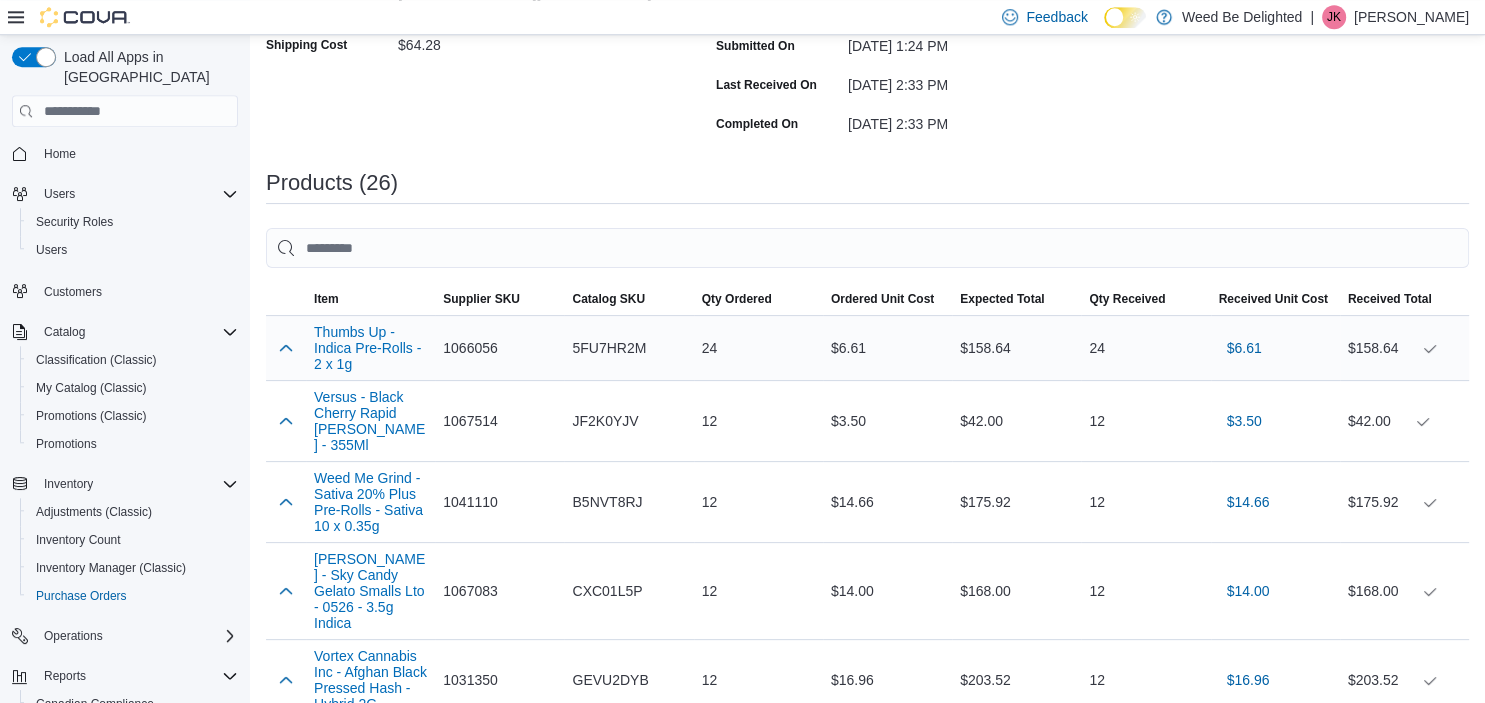 scroll, scrollTop: 105, scrollLeft: 0, axis: vertical 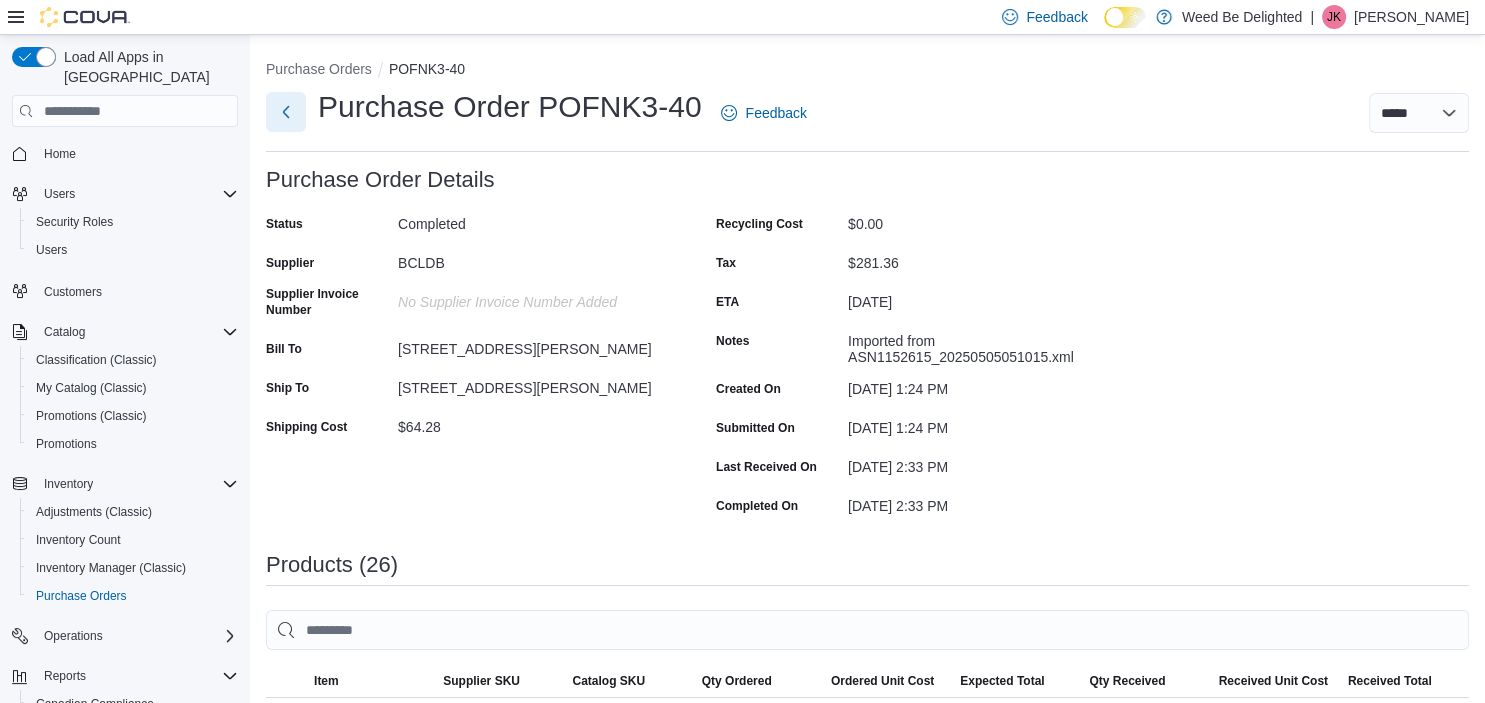 click at bounding box center [286, 112] 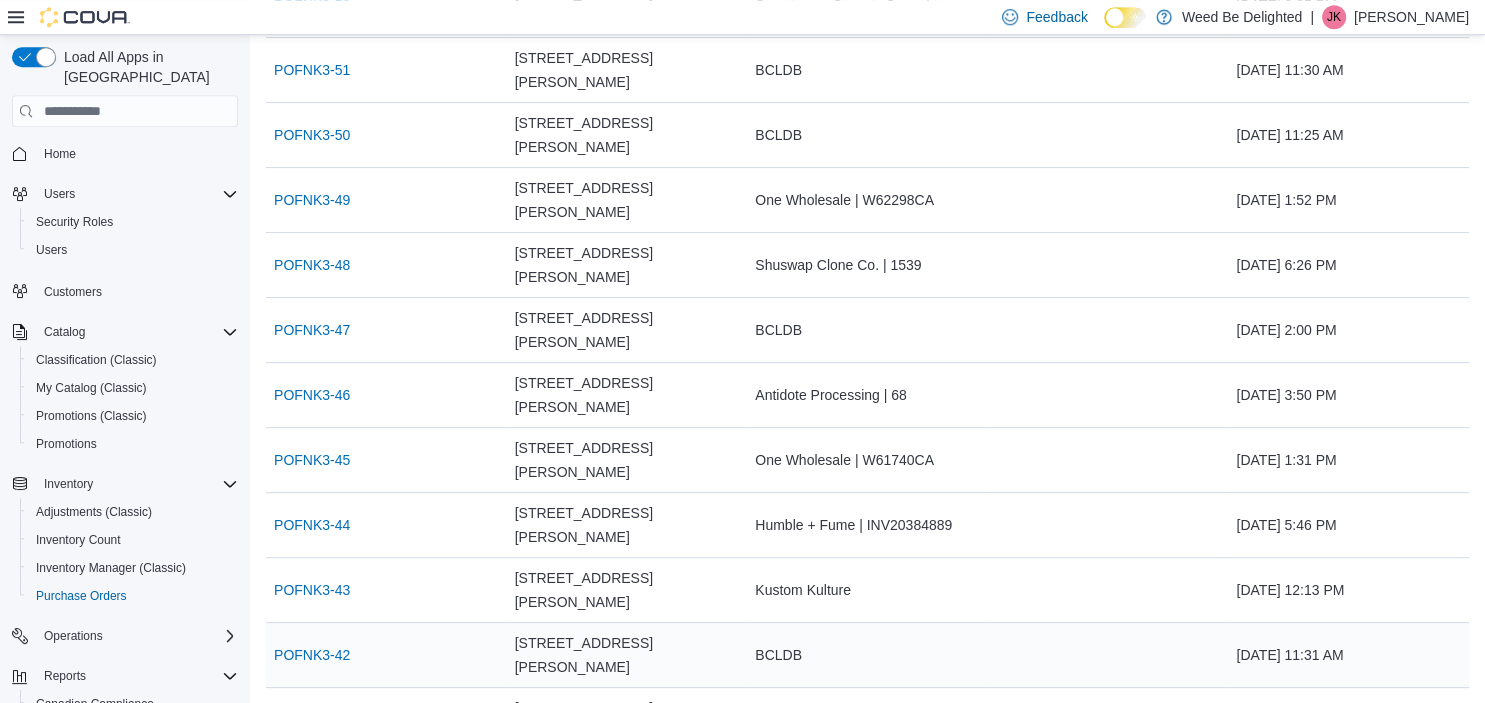 scroll, scrollTop: 633, scrollLeft: 0, axis: vertical 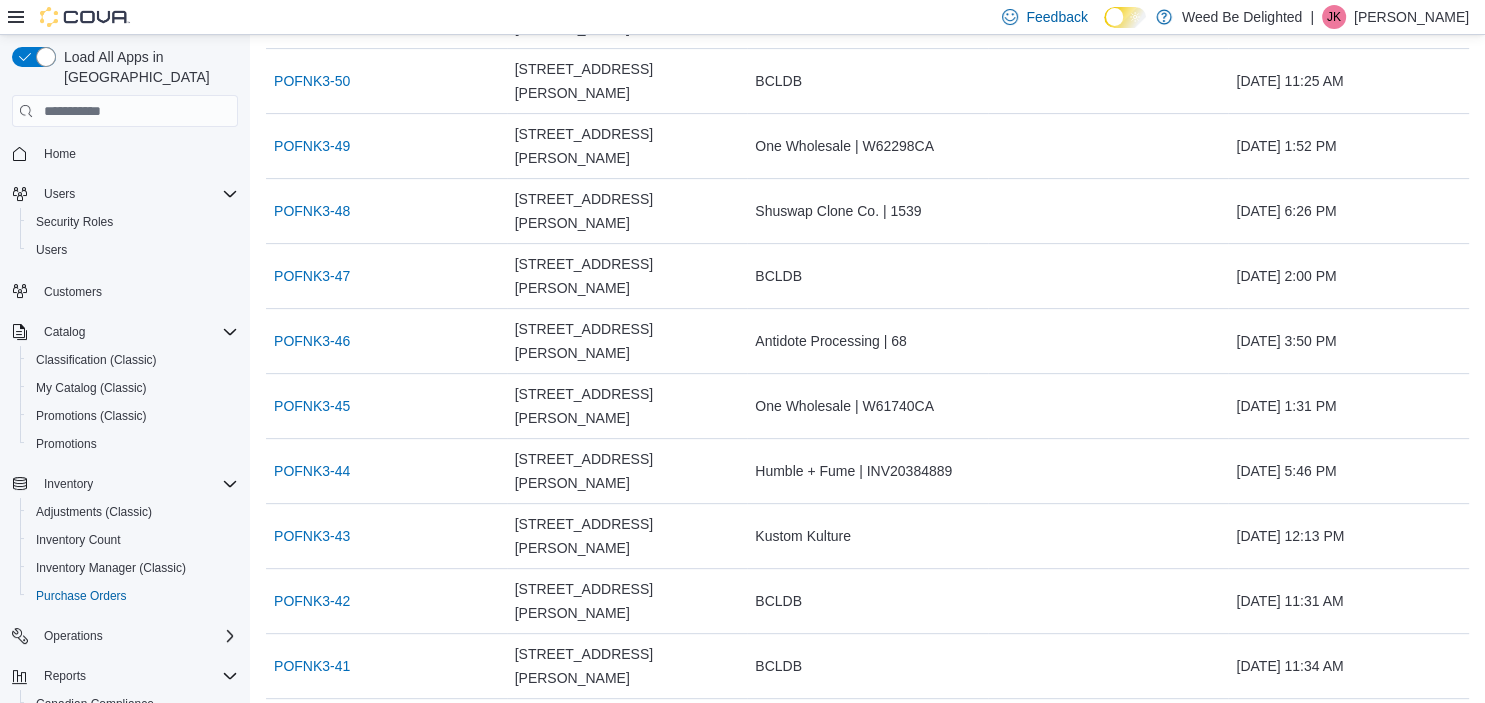 click on "POFNK3-39" at bounding box center (312, 796) 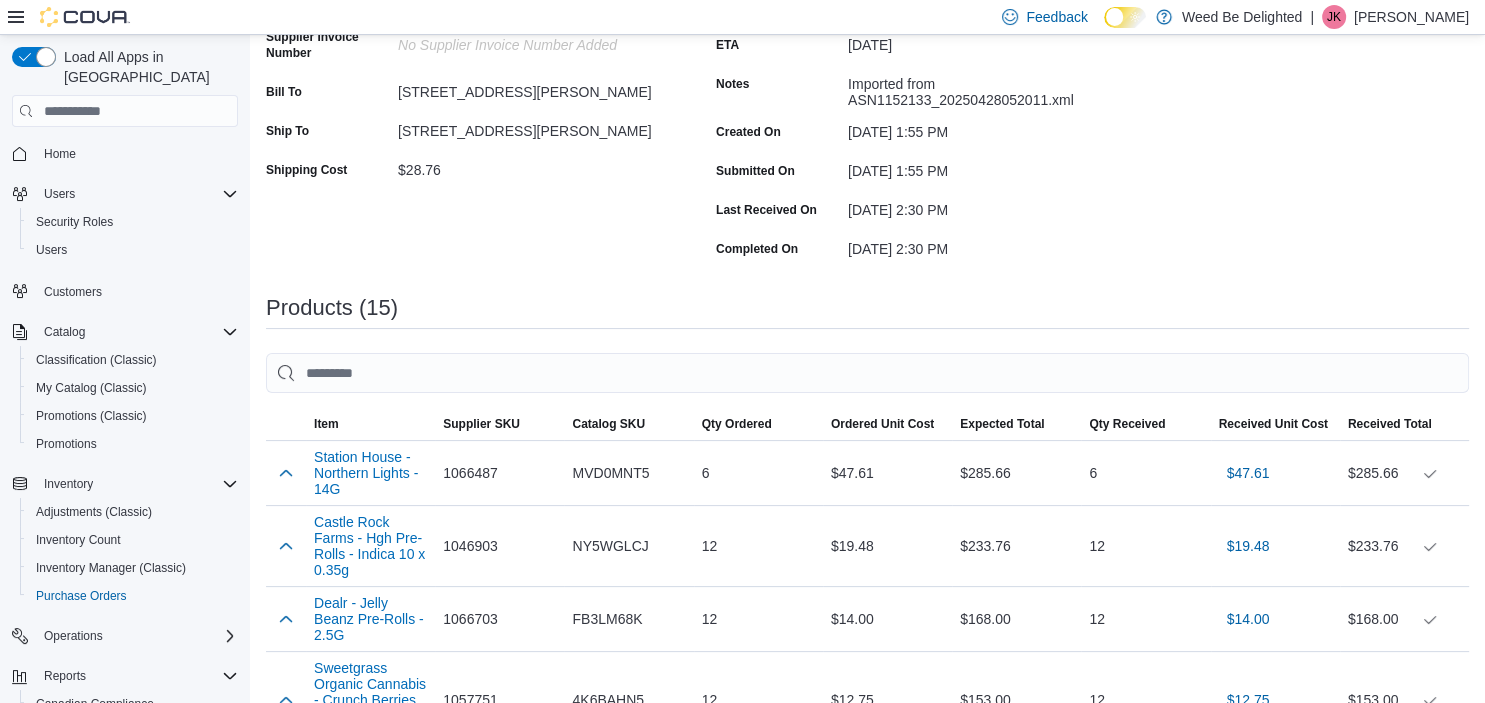 scroll, scrollTop: 0, scrollLeft: 0, axis: both 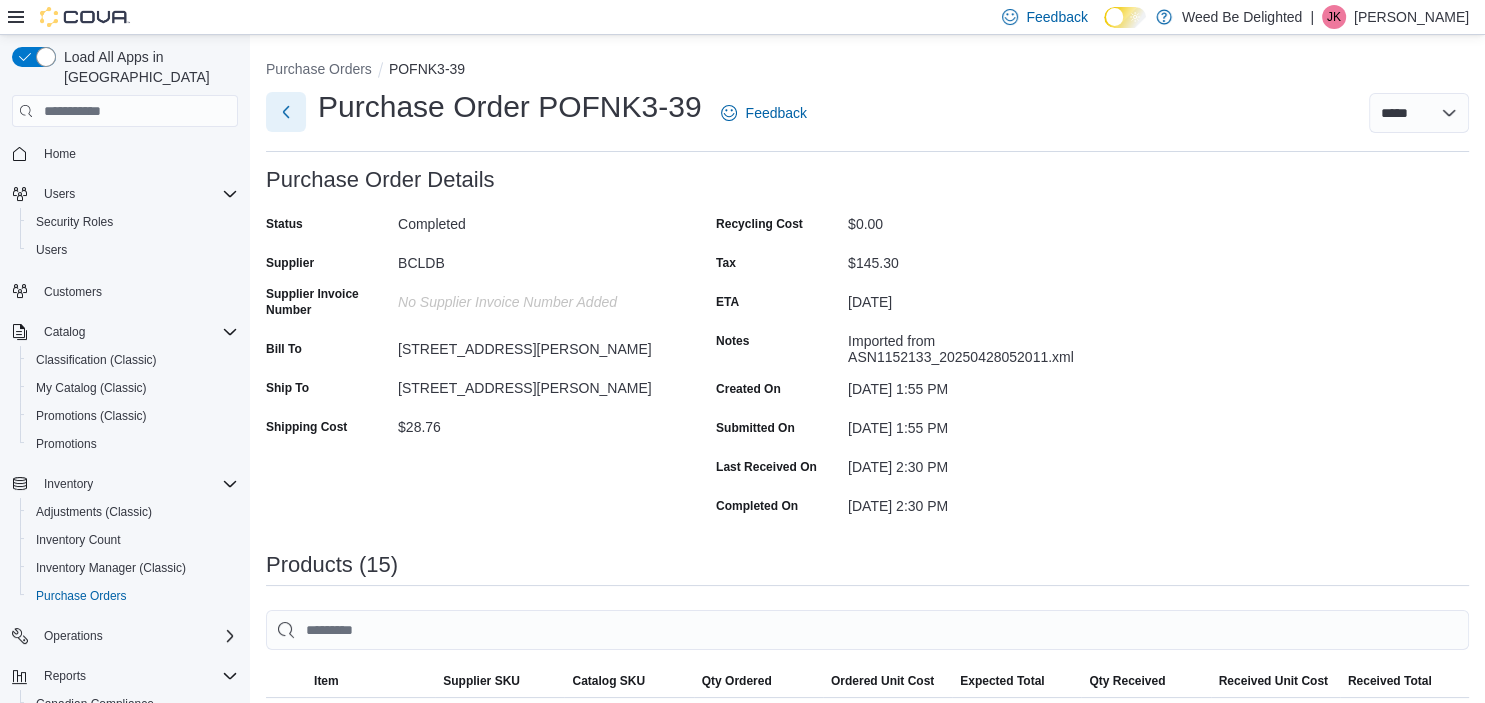 click at bounding box center (286, 112) 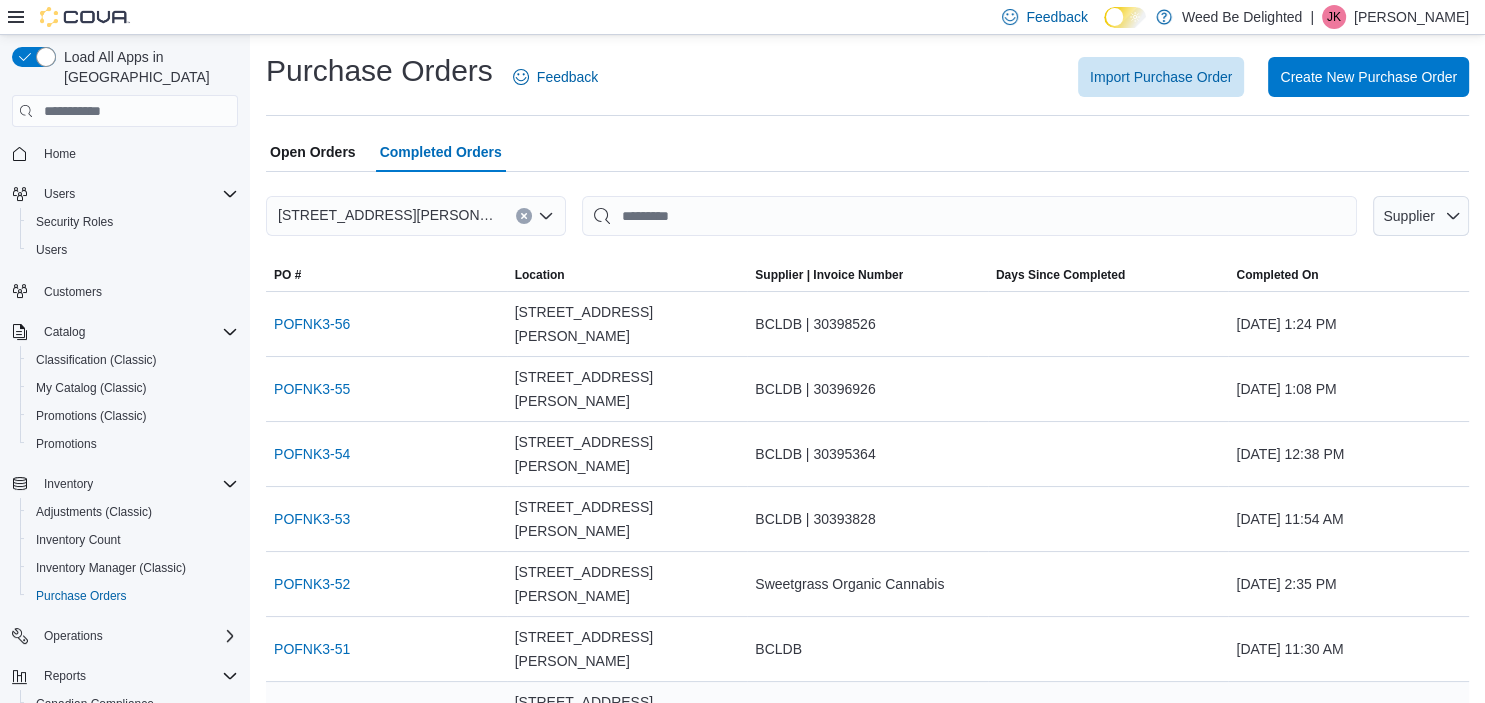 click on "POFNK3-50" at bounding box center [312, 714] 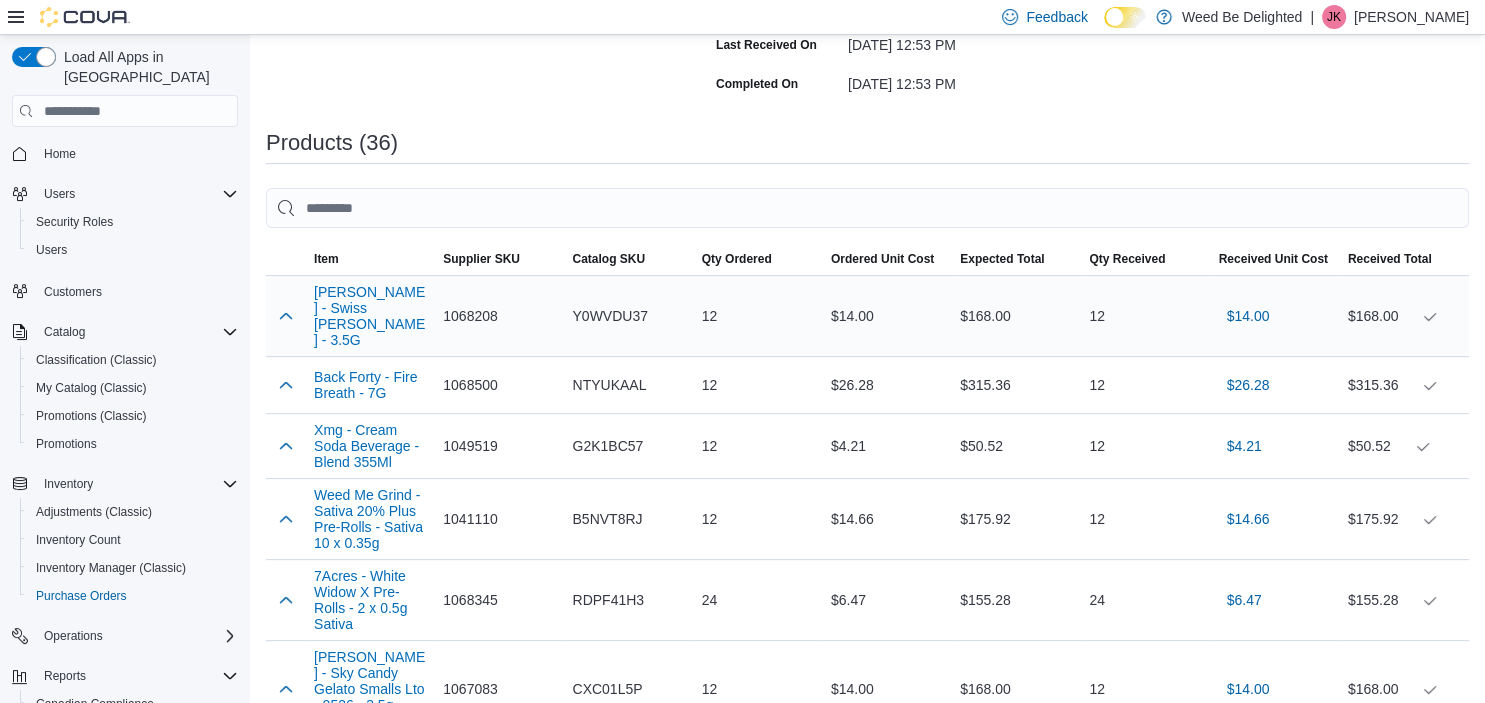 scroll, scrollTop: 0, scrollLeft: 0, axis: both 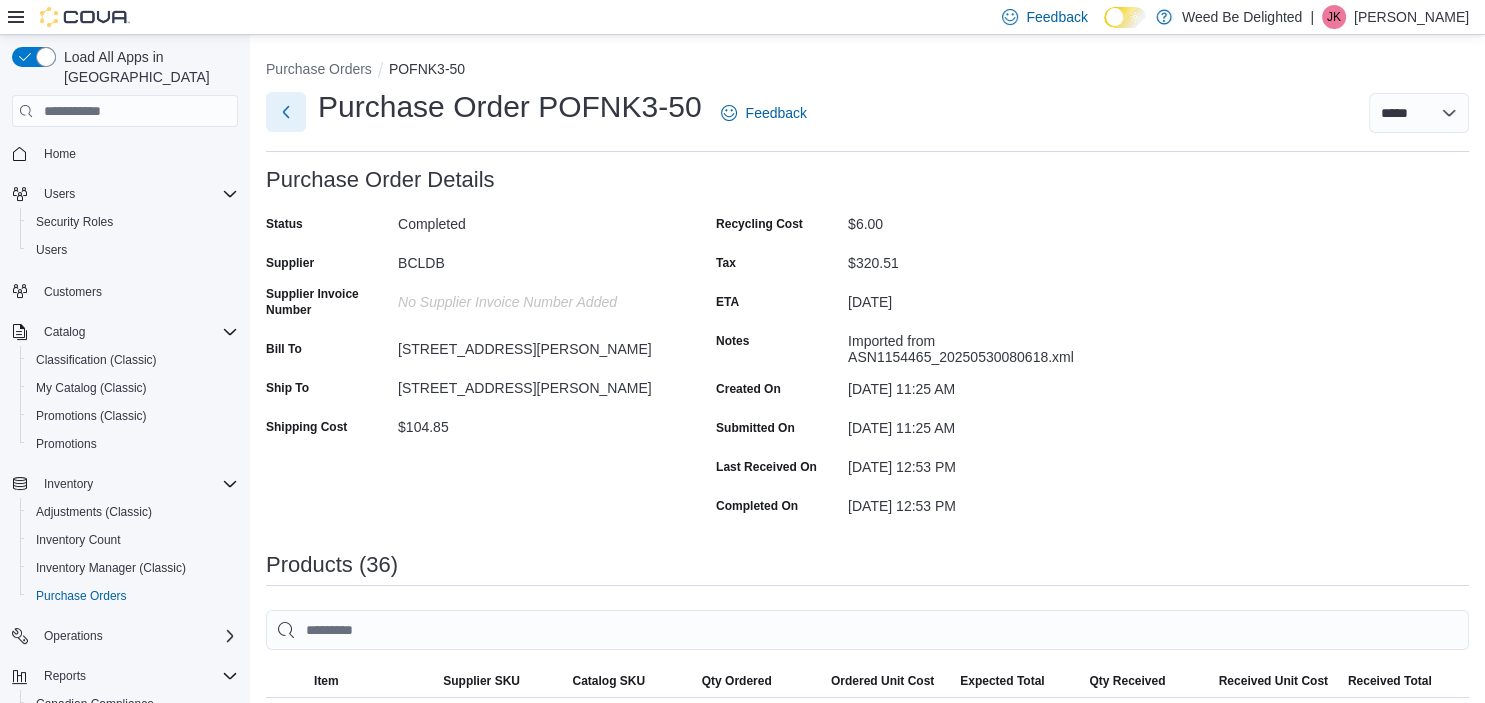 click at bounding box center (286, 112) 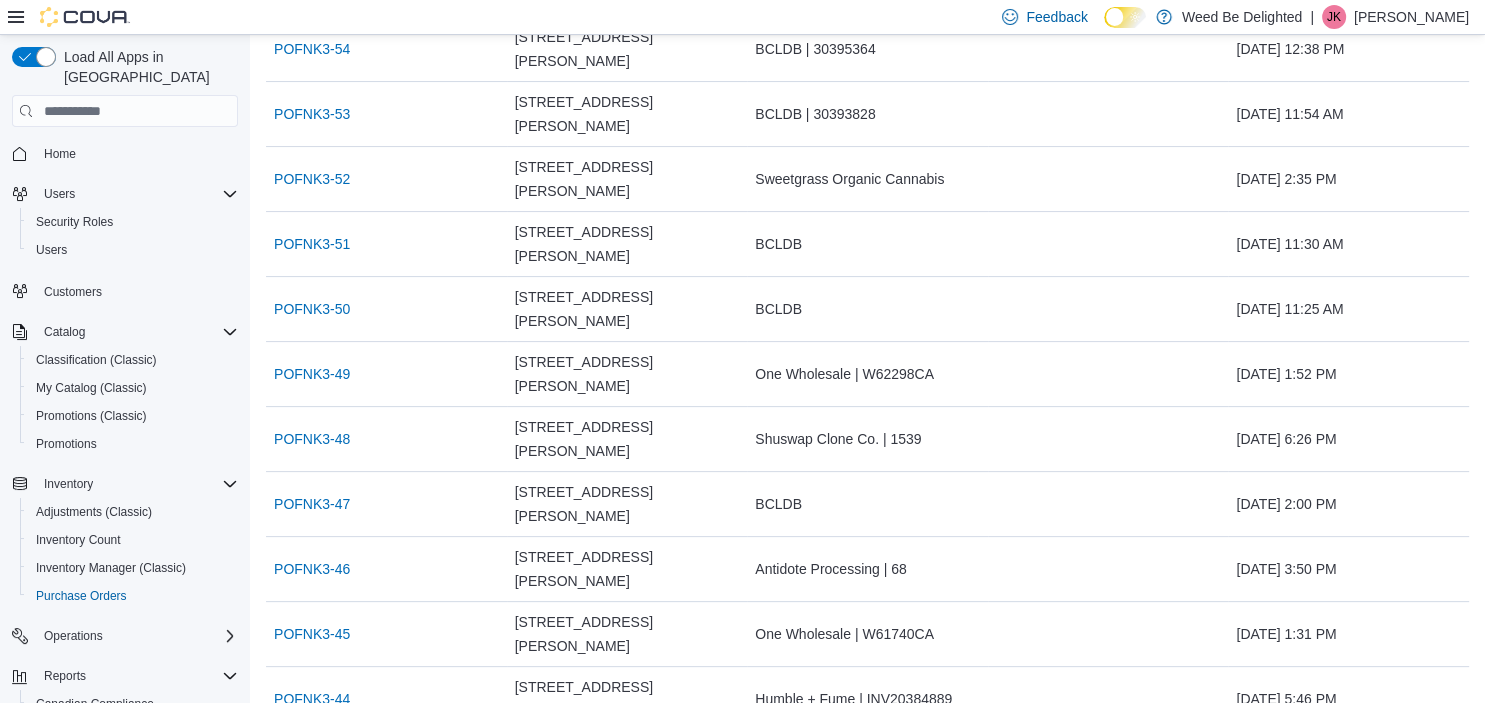 scroll, scrollTop: 528, scrollLeft: 0, axis: vertical 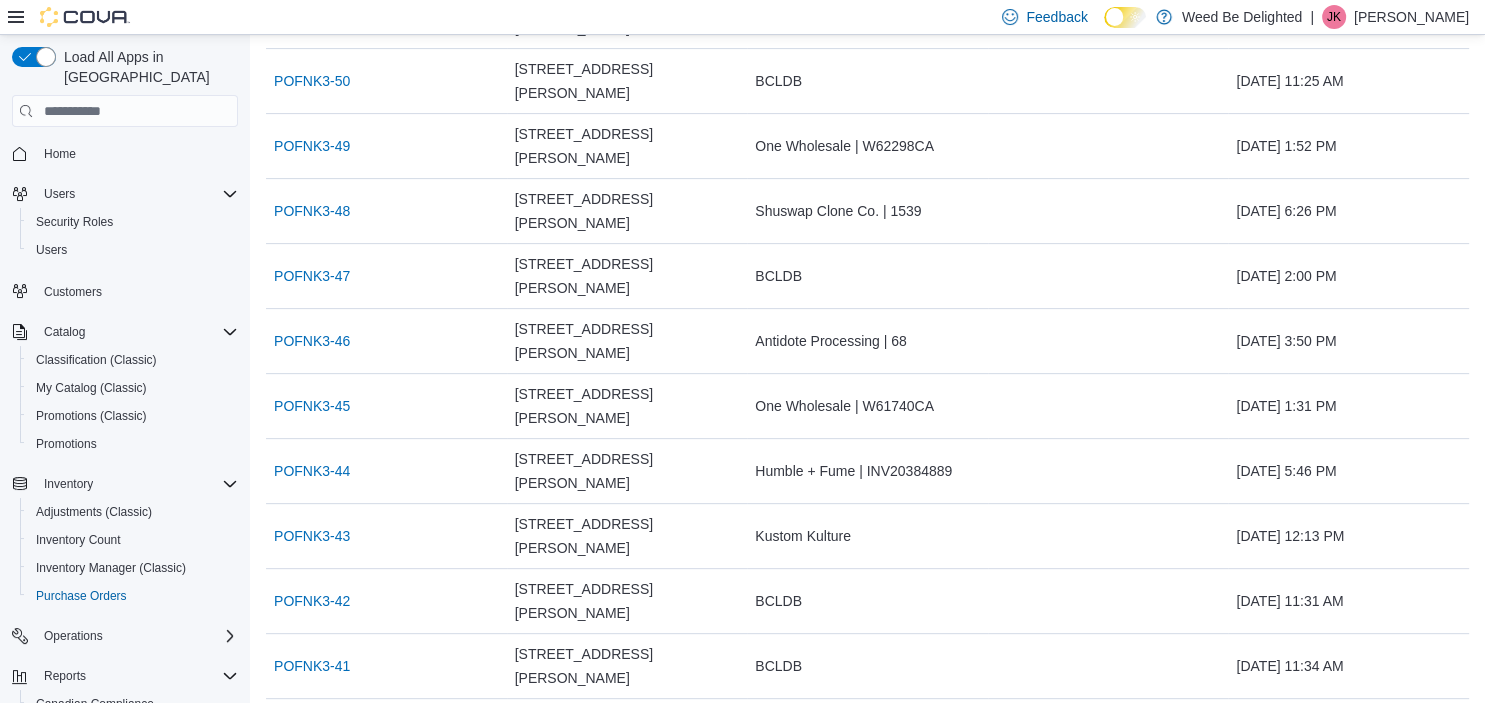 click on "POFNK3-39" at bounding box center (312, 796) 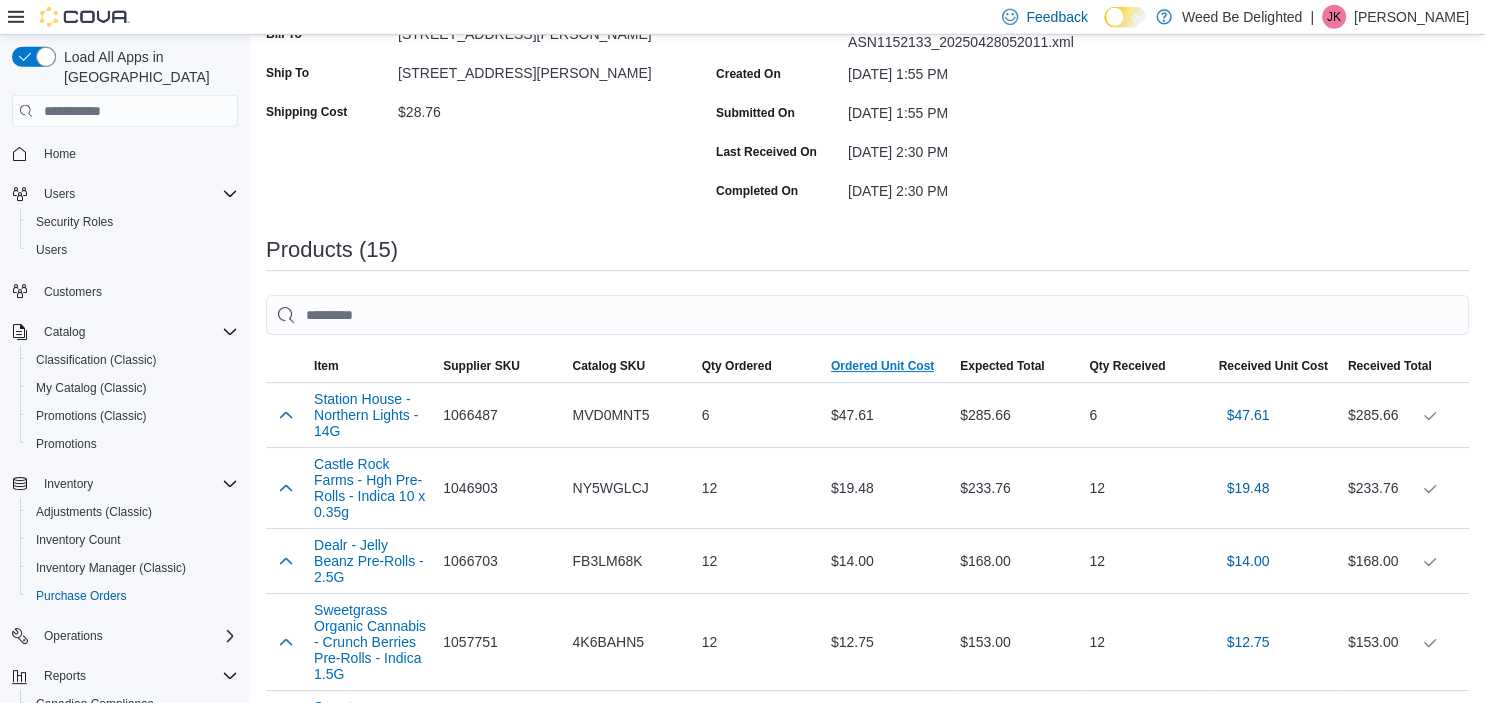 scroll, scrollTop: 0, scrollLeft: 0, axis: both 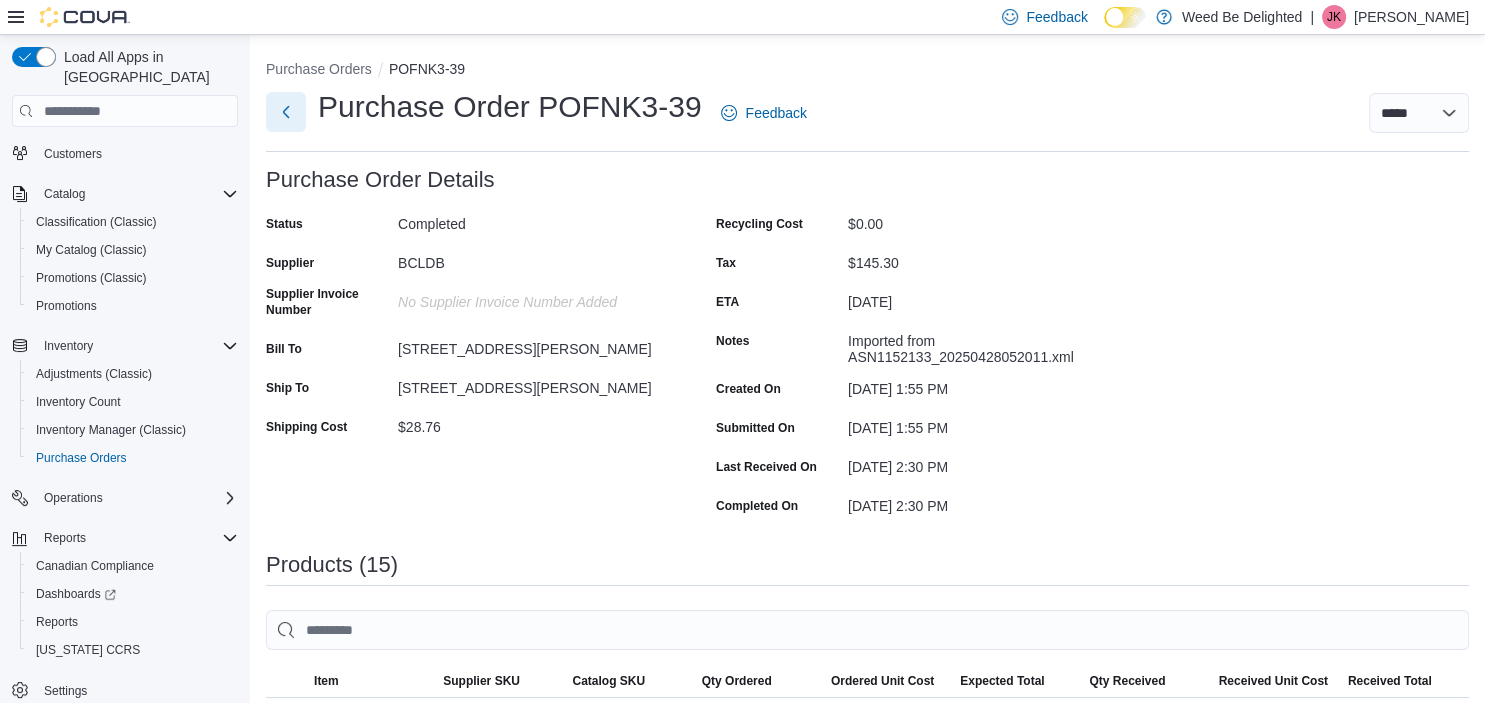 click at bounding box center [286, 112] 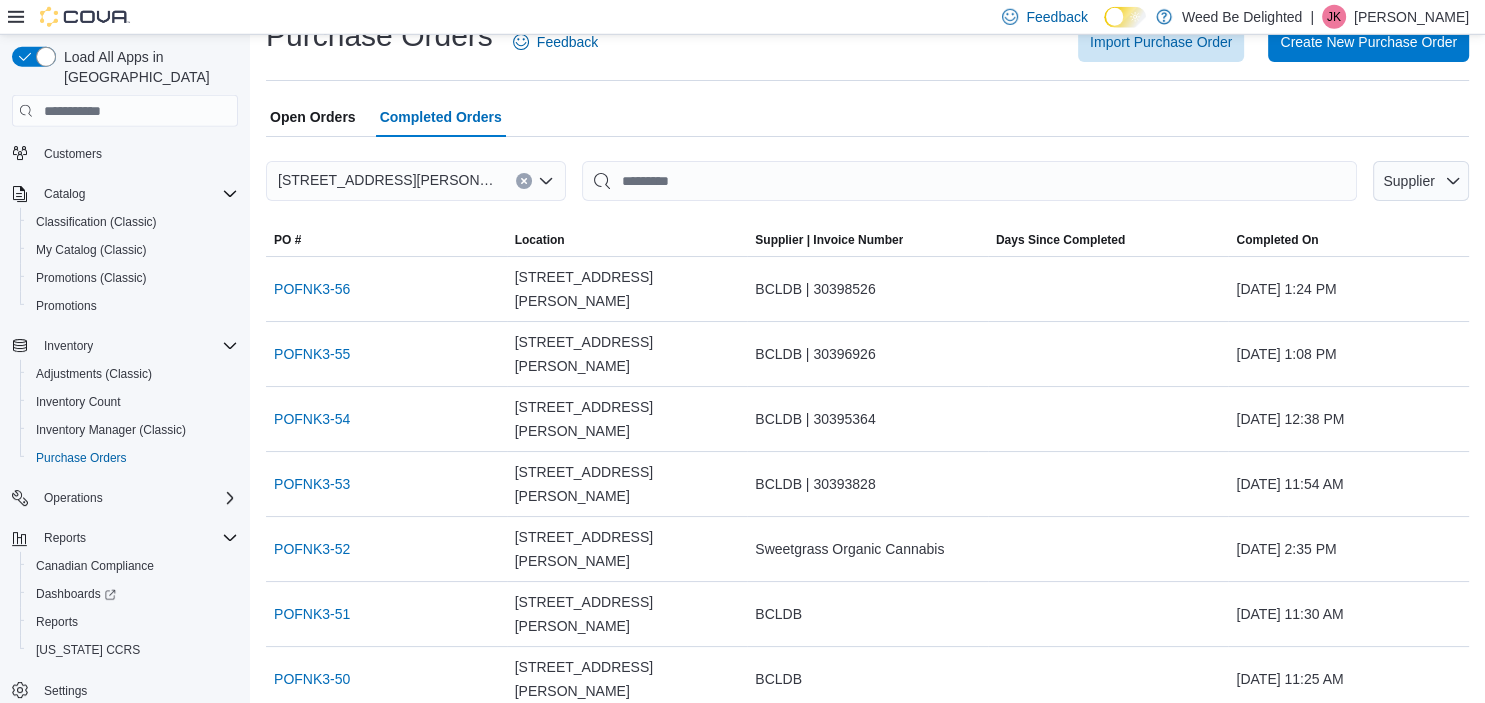 scroll, scrollTop: 0, scrollLeft: 0, axis: both 